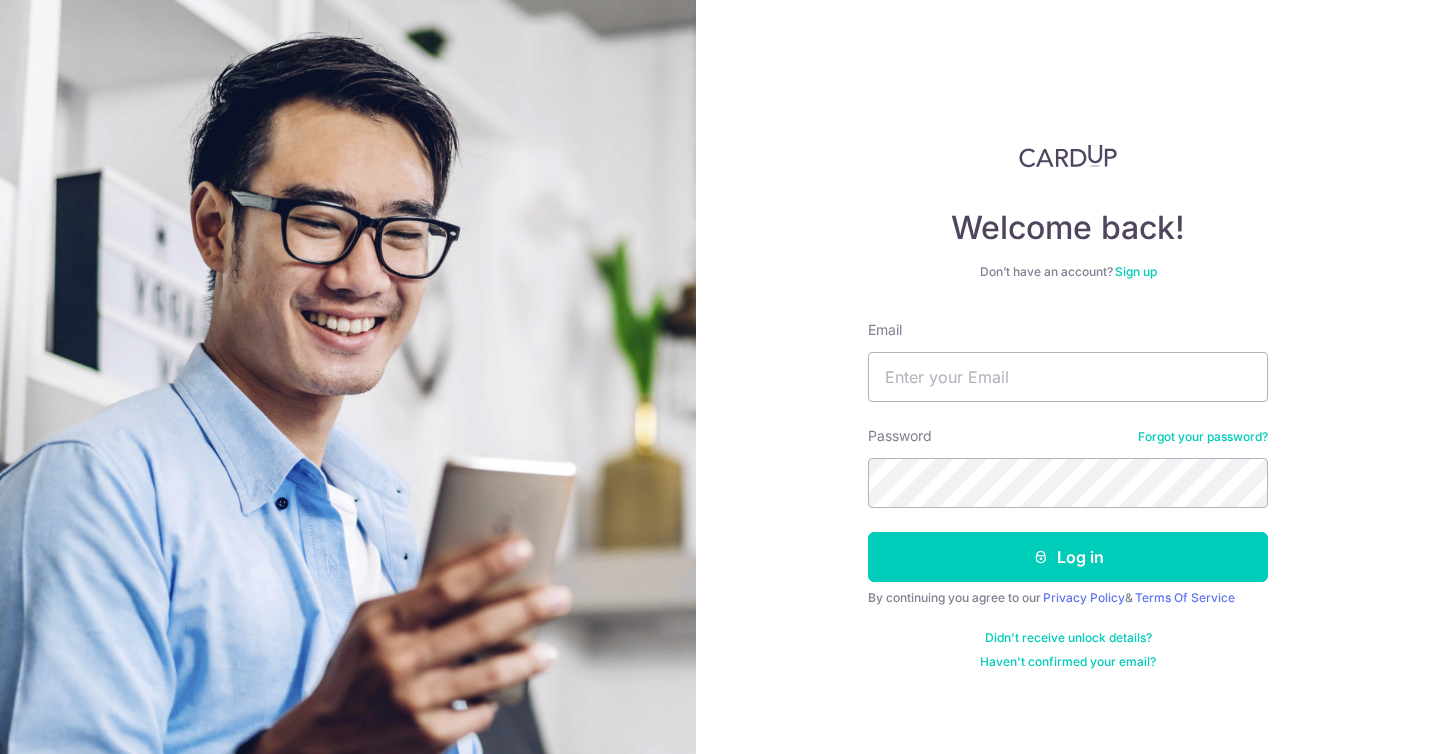 scroll, scrollTop: 0, scrollLeft: 0, axis: both 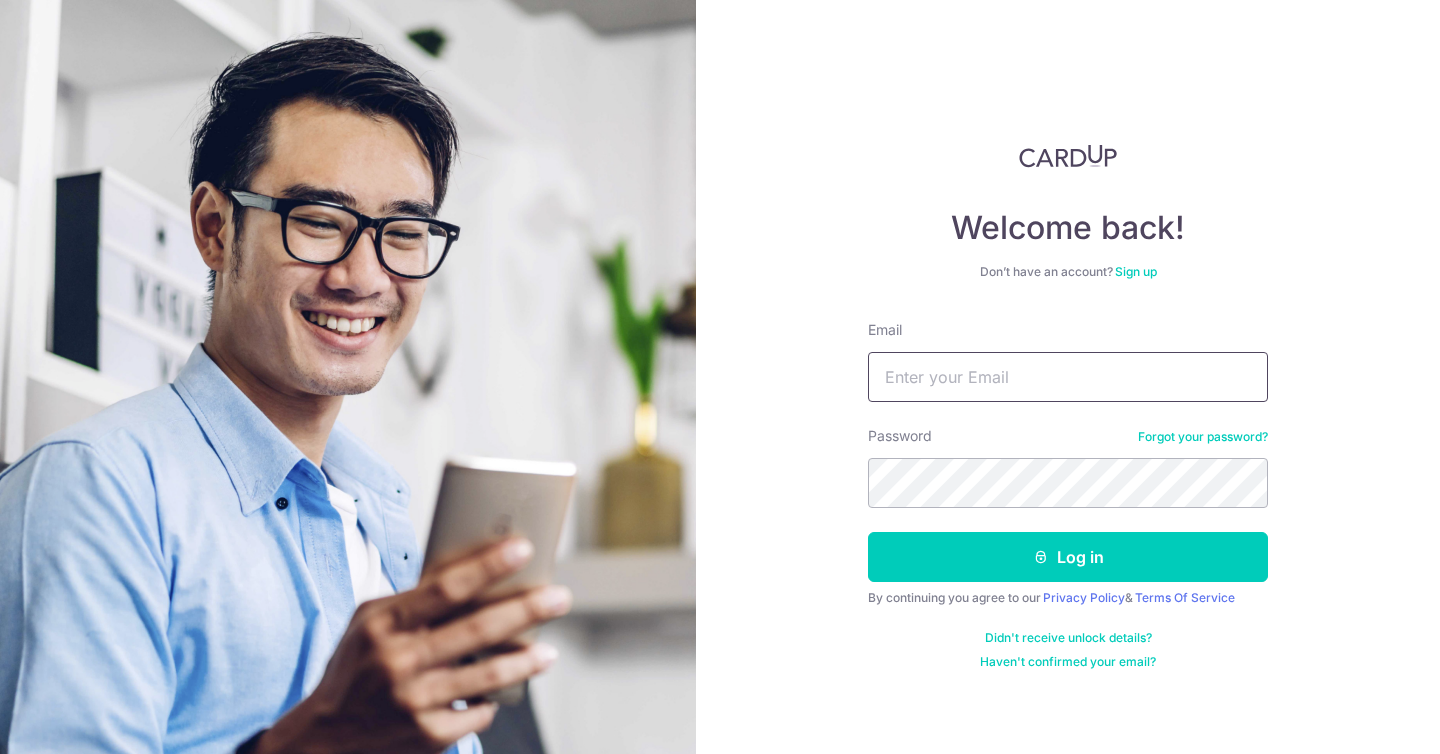 click on "Email" at bounding box center (1068, 377) 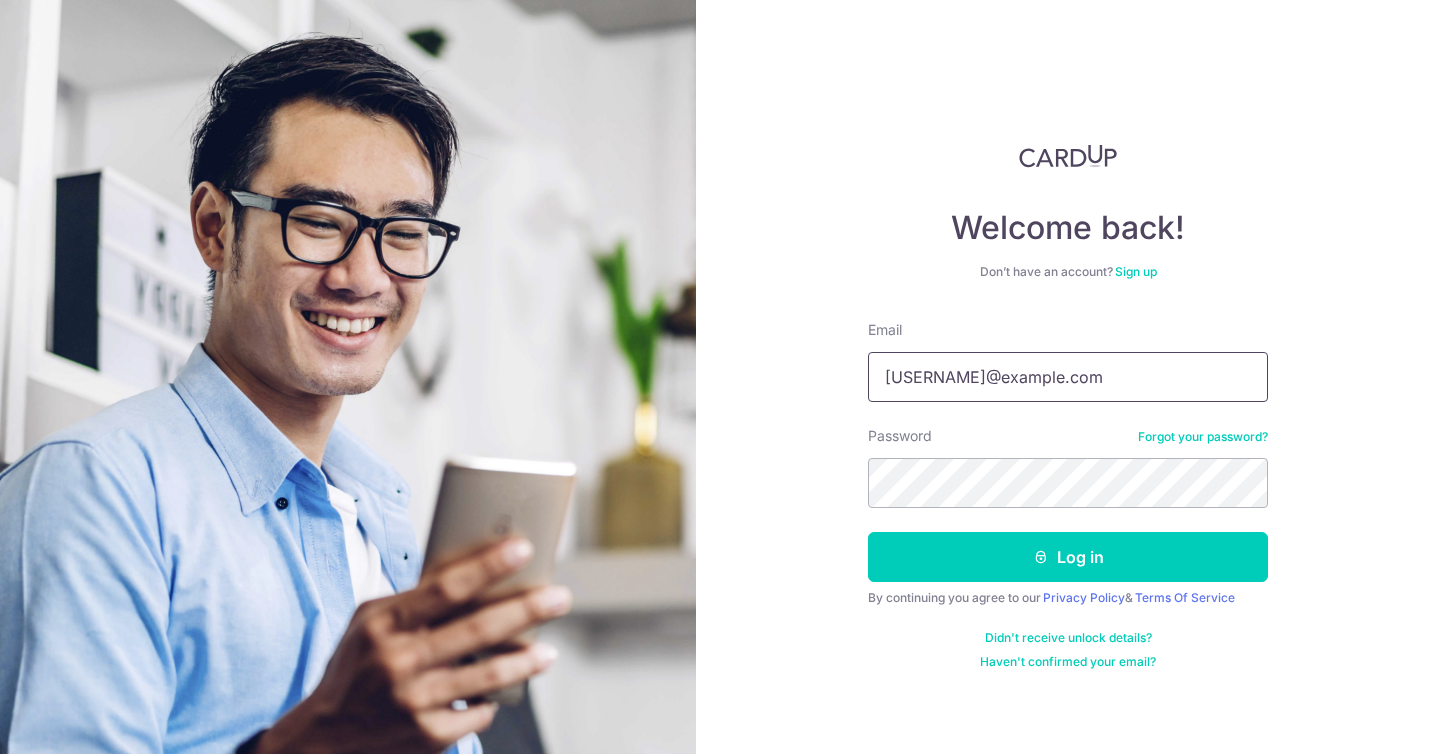 type on "[EMAIL]" 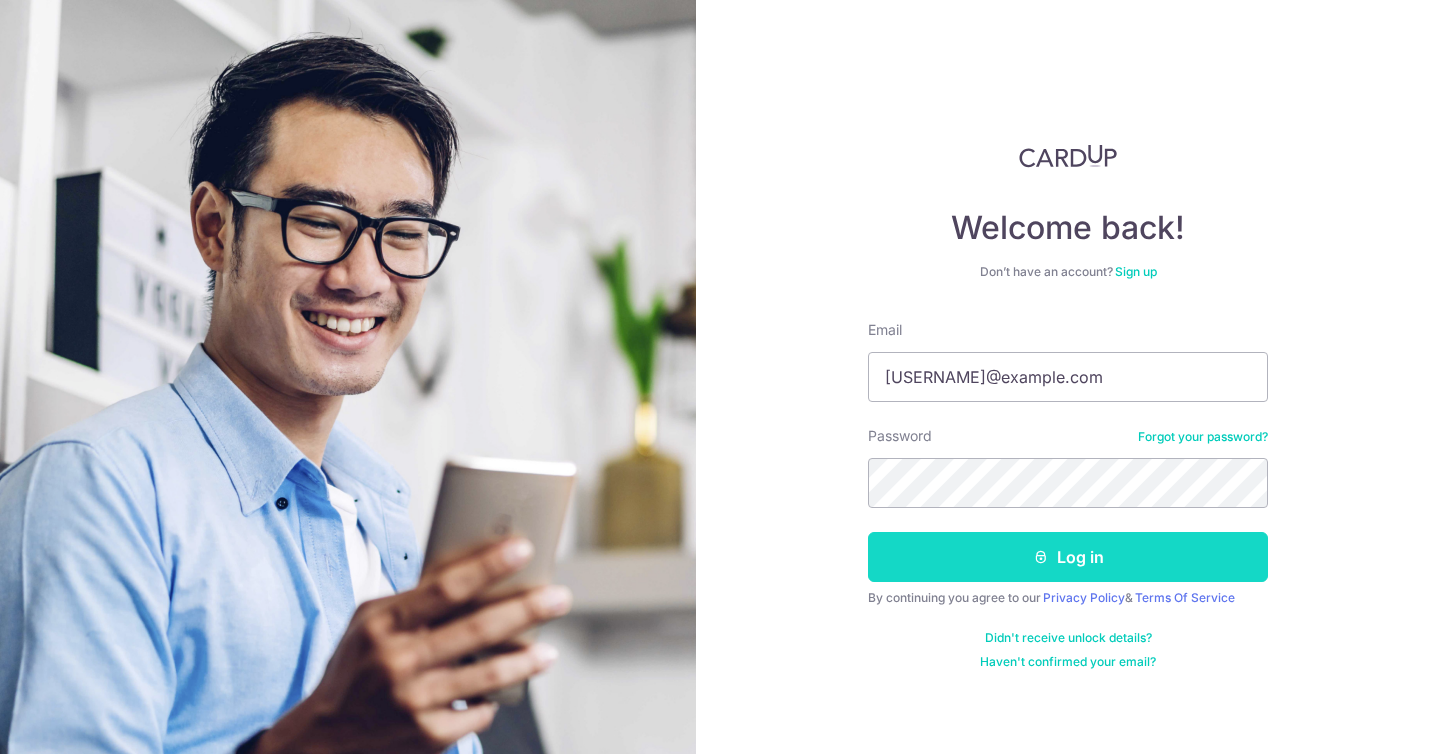 click on "Log in" at bounding box center (1068, 557) 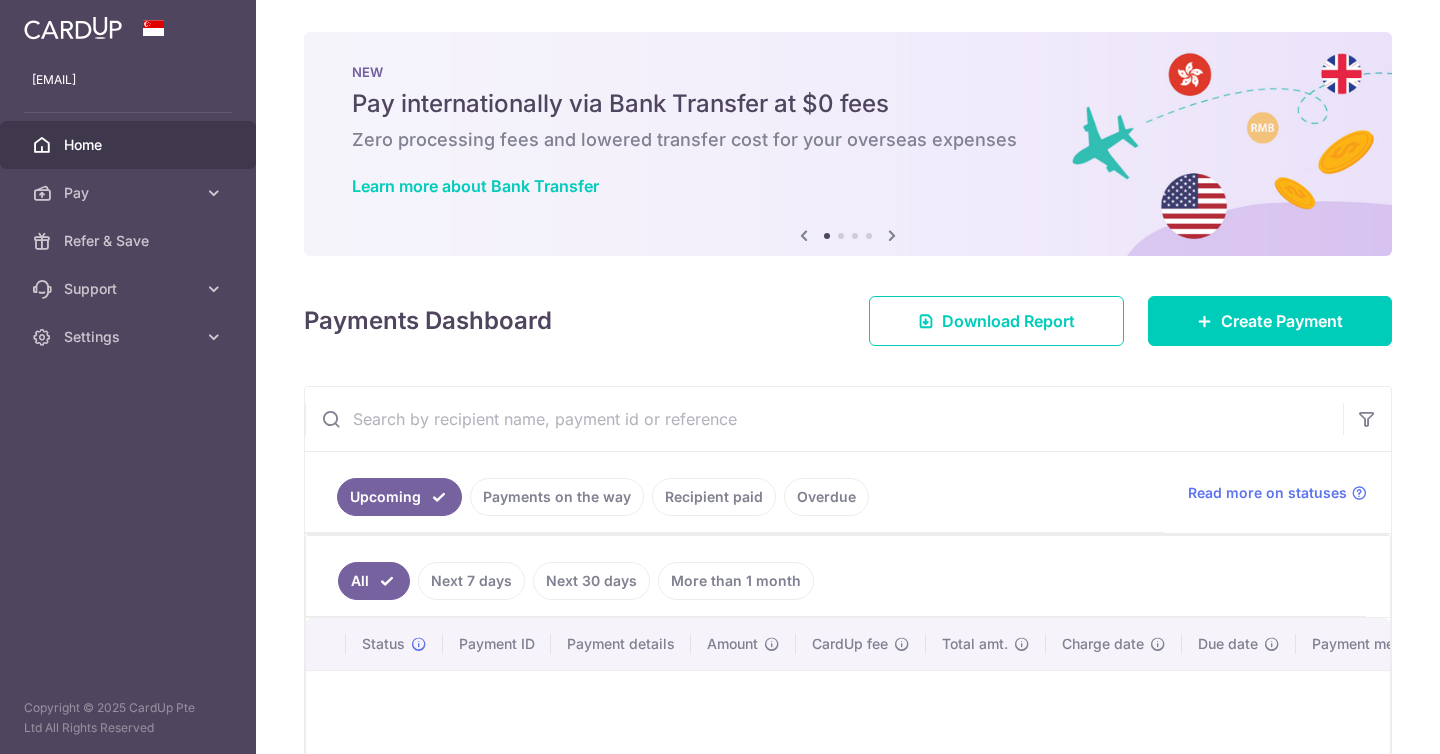 scroll, scrollTop: 0, scrollLeft: 0, axis: both 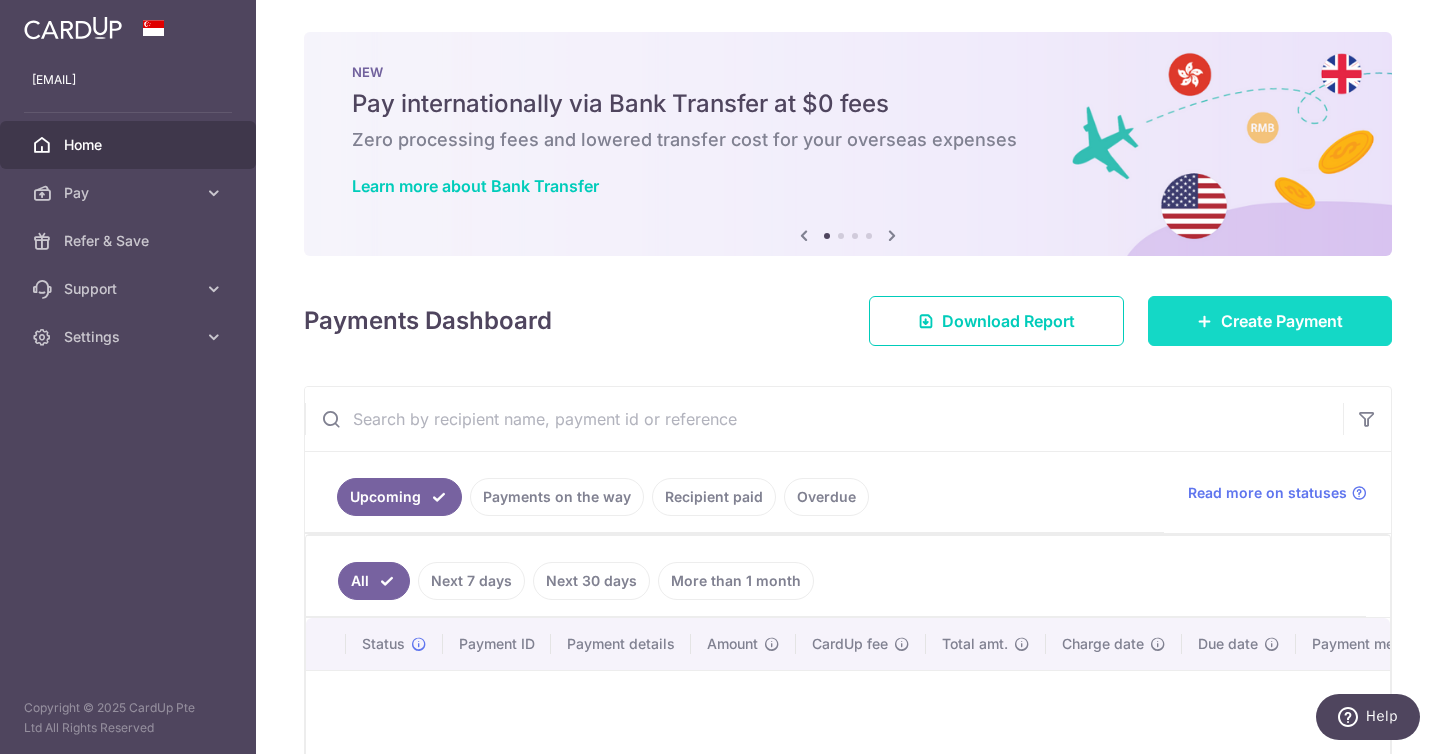 click on "Create Payment" at bounding box center [1270, 321] 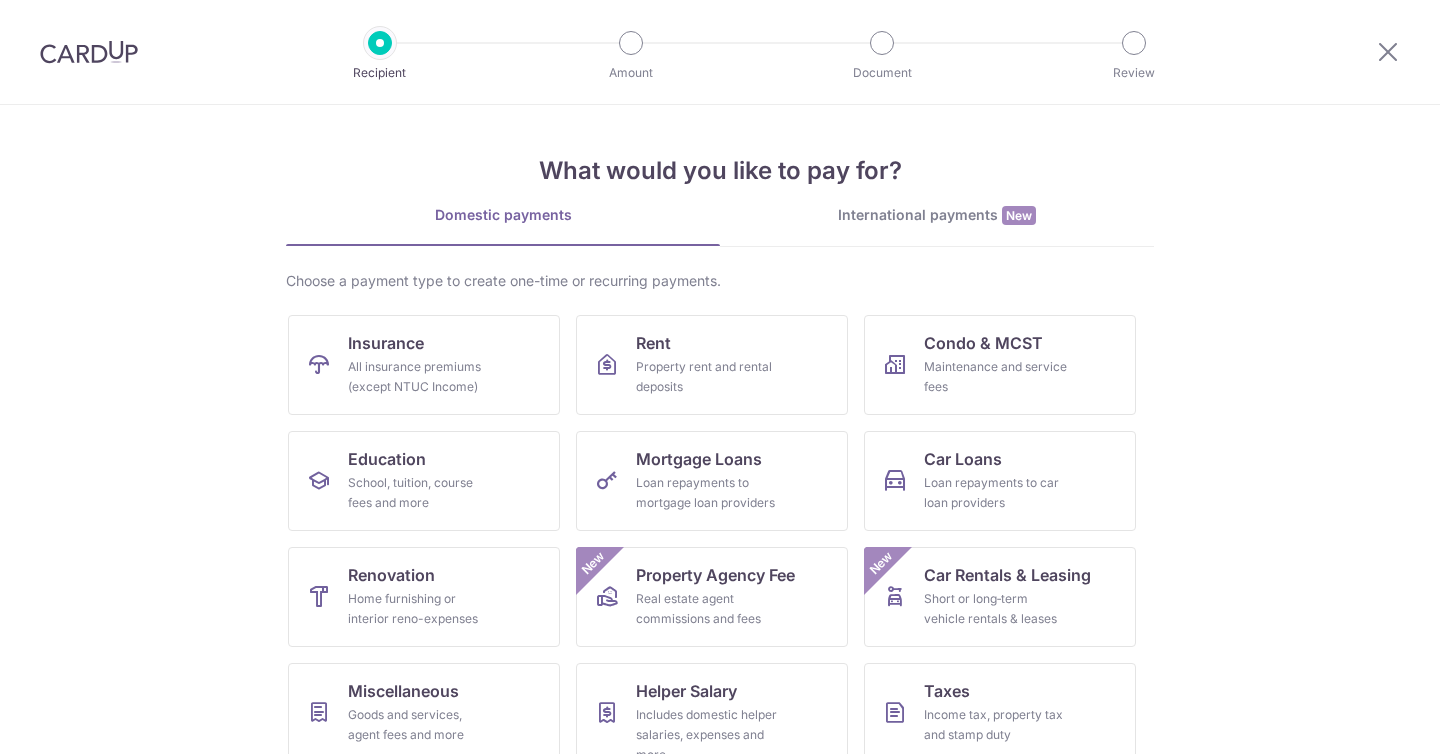 scroll, scrollTop: 0, scrollLeft: 0, axis: both 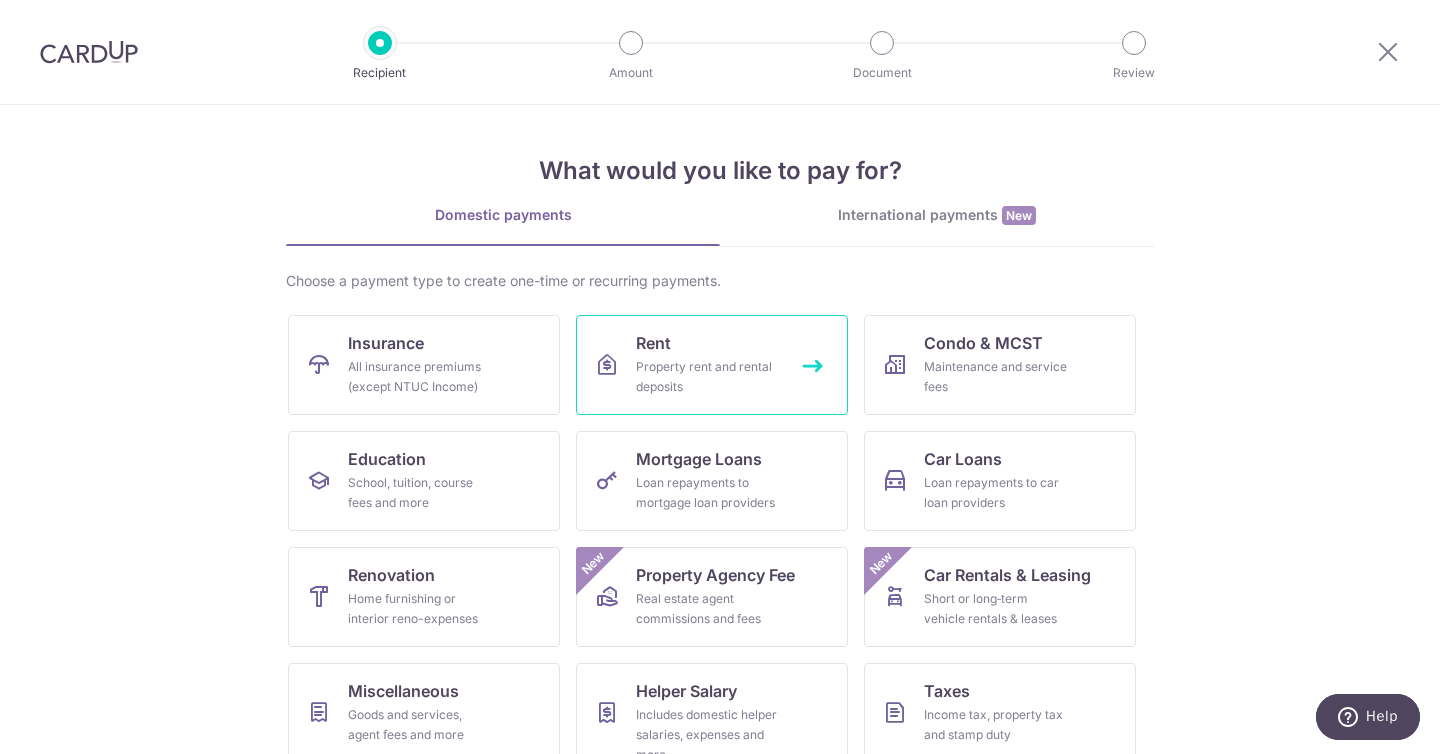 click on "Property rent and rental deposits" at bounding box center [708, 377] 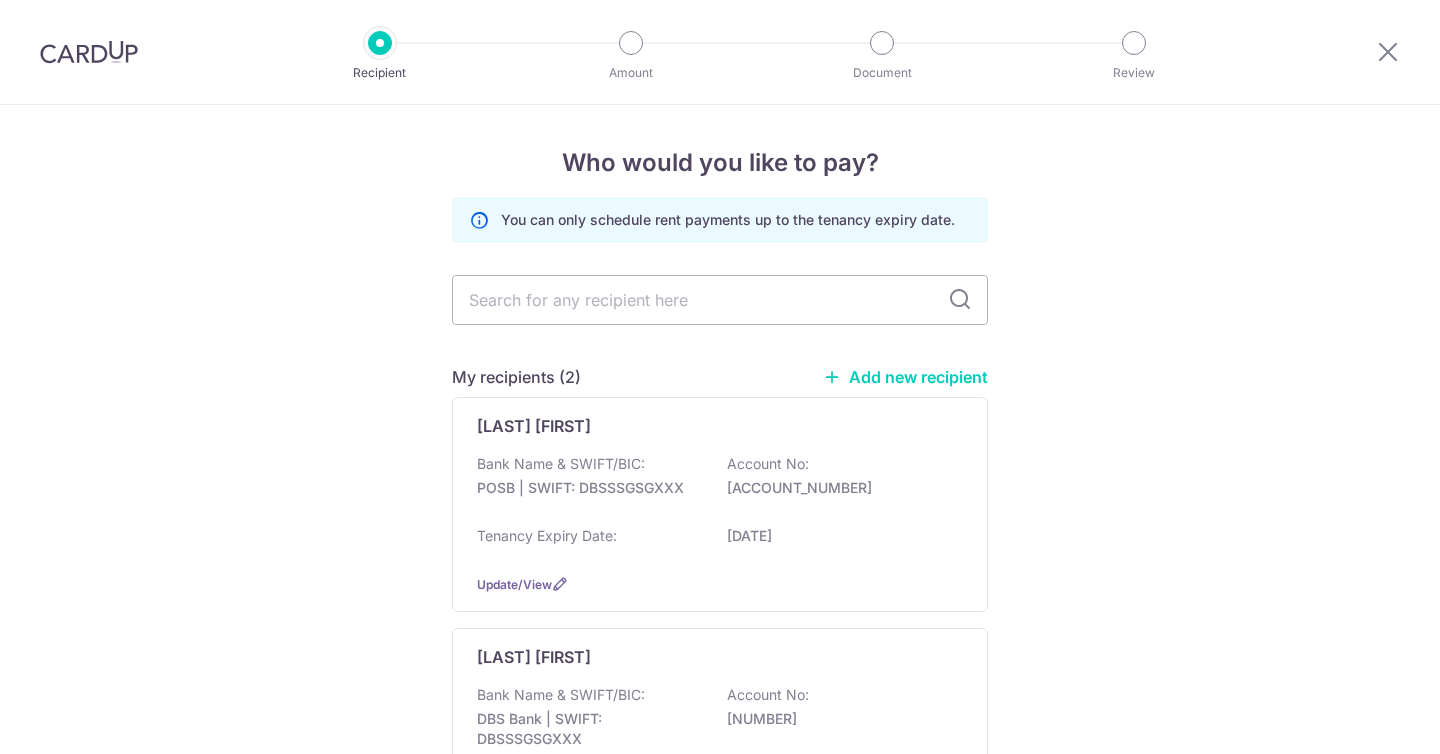 scroll, scrollTop: 0, scrollLeft: 0, axis: both 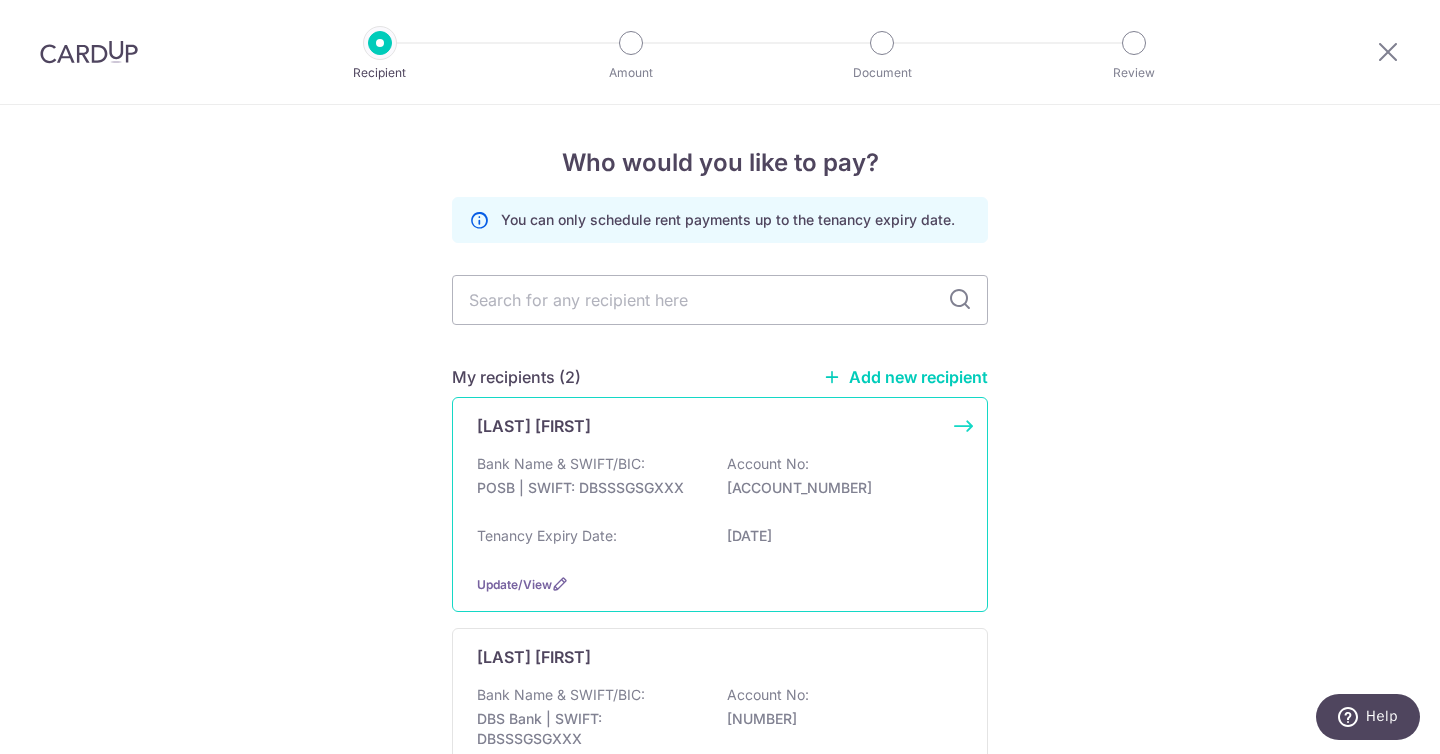 click on "Ho Bee Keng
Bank Name & SWIFT/BIC:
POSB | SWIFT: DBSSSGSGXXX
Account No:
050211240
Tenancy Expiry Date:
23/05/2026
Update/View" at bounding box center (720, 504) 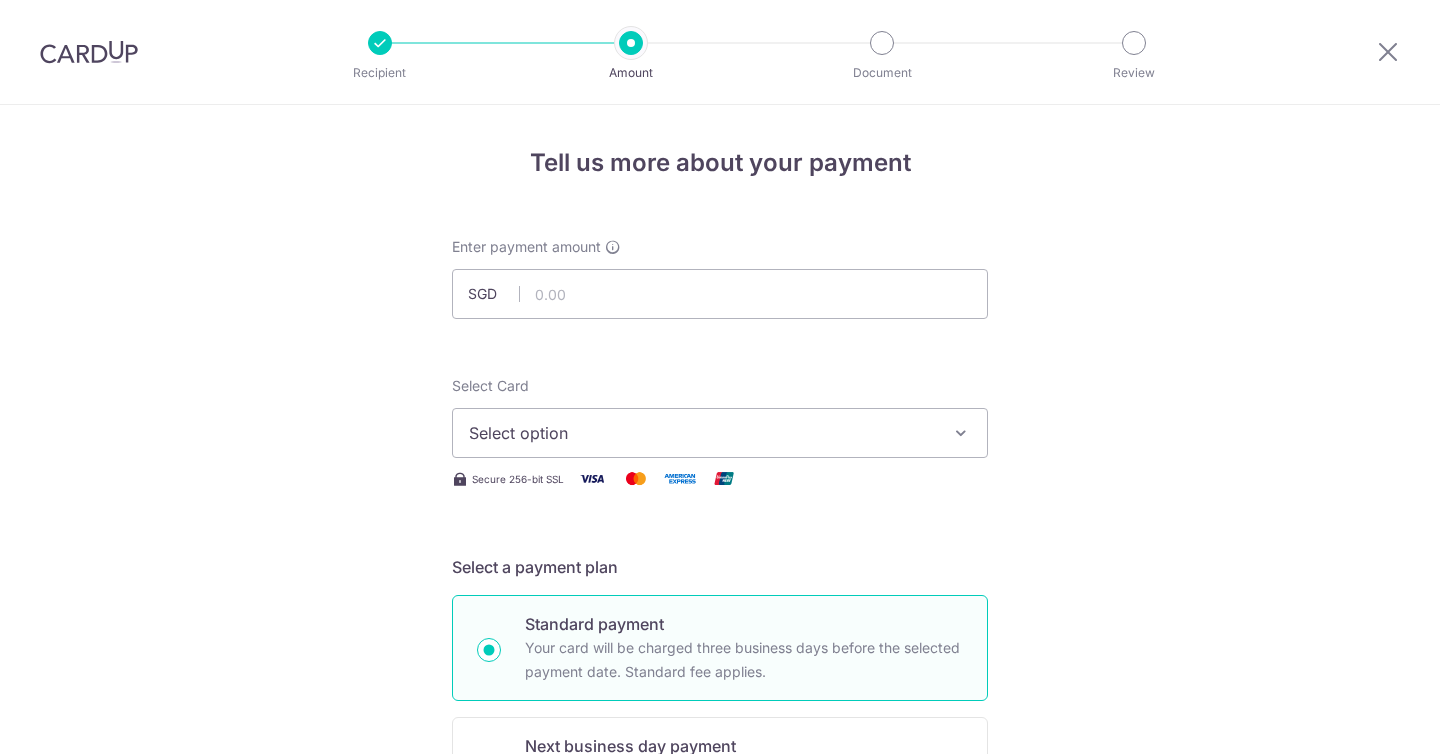 scroll, scrollTop: 0, scrollLeft: 0, axis: both 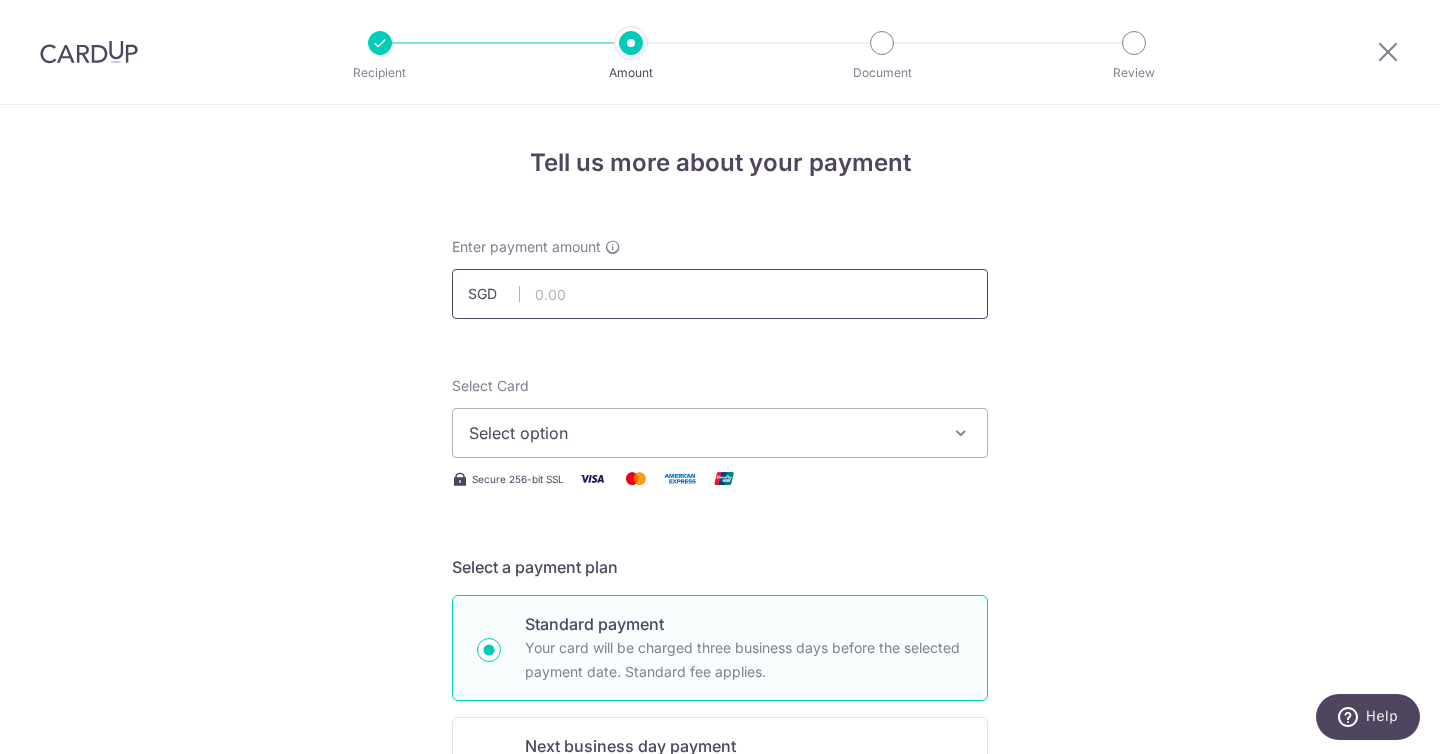 click at bounding box center [720, 294] 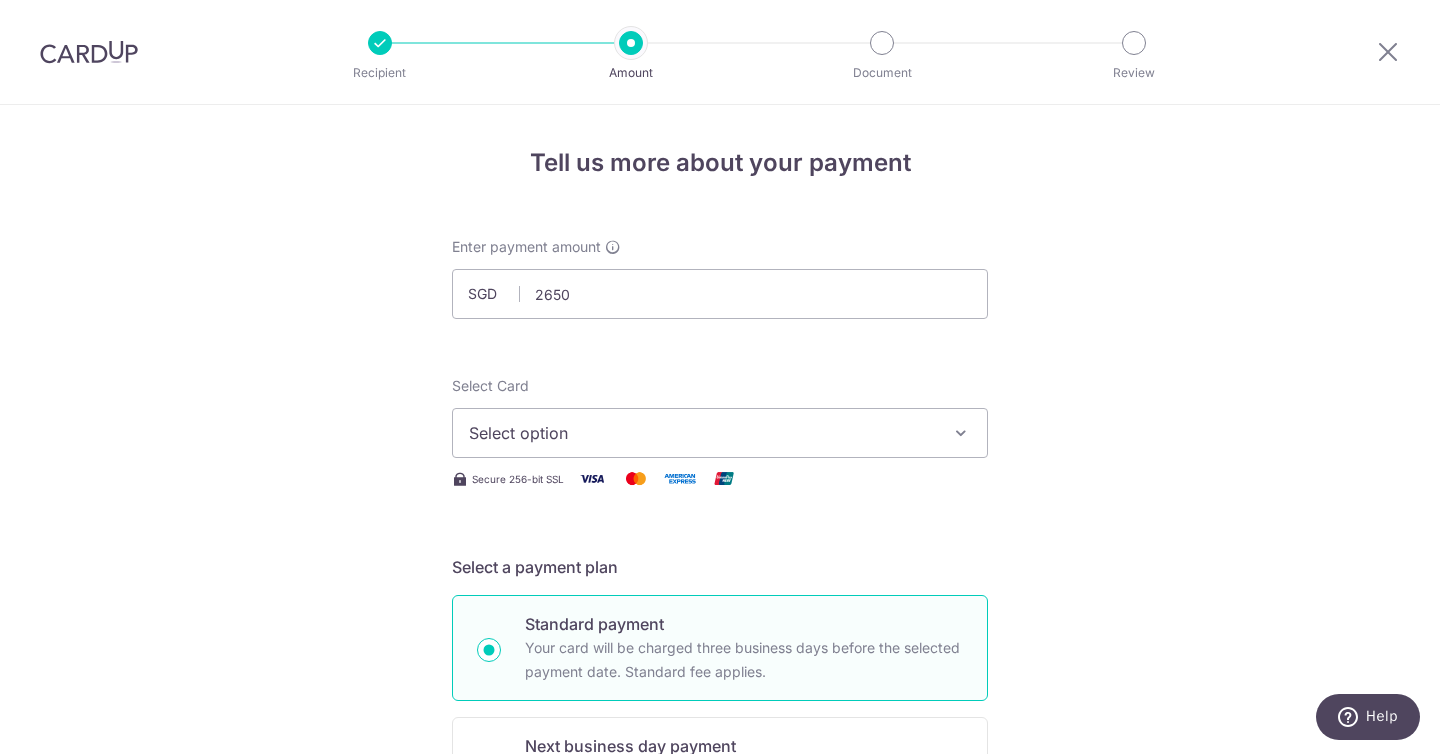 click on "Tell us more about your payment
Enter payment amount
SGD
2650
Select Card
Select option
Add credit card
Your Cards
**** 1007
**** 7667
**** 5343
Secure 256-bit SSL
Text
New card details
Card" at bounding box center [720, 1009] 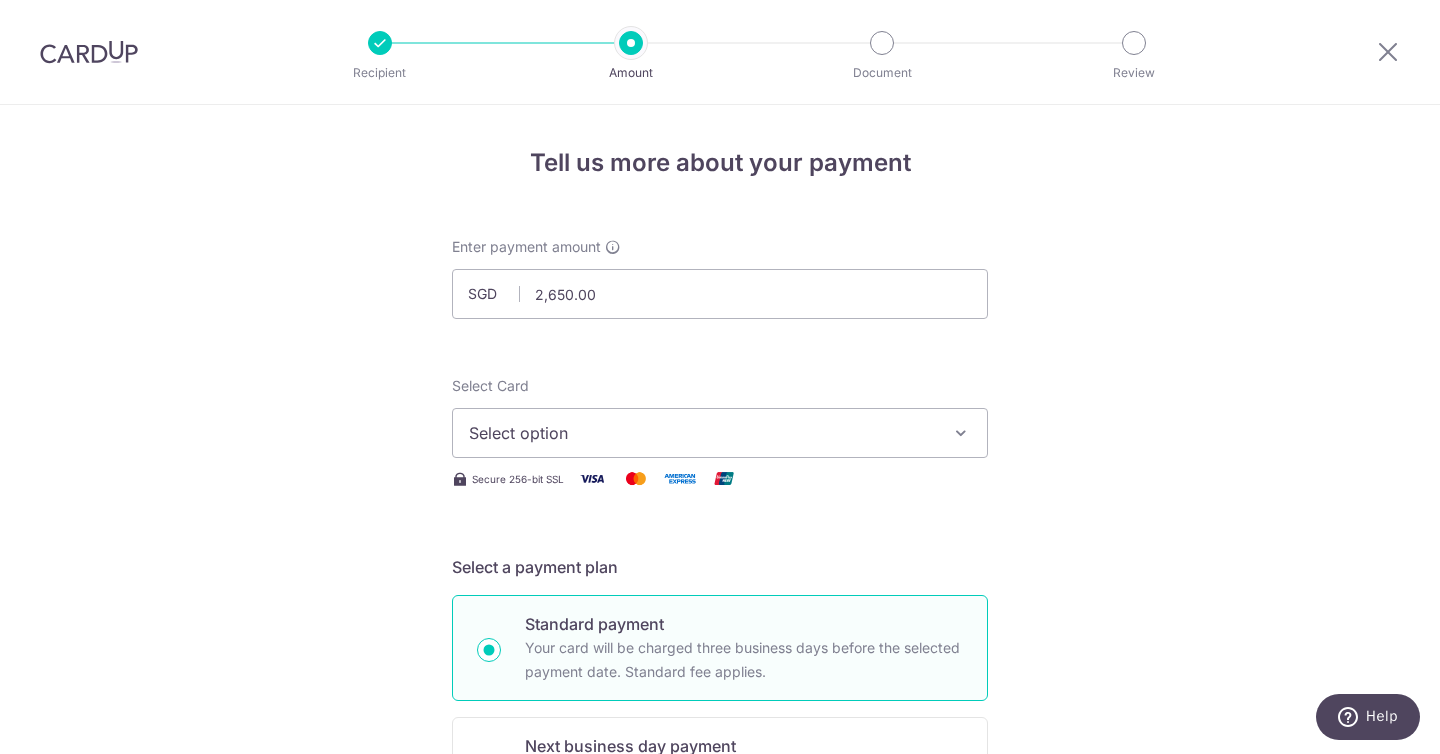 click on "Select option" at bounding box center (720, 433) 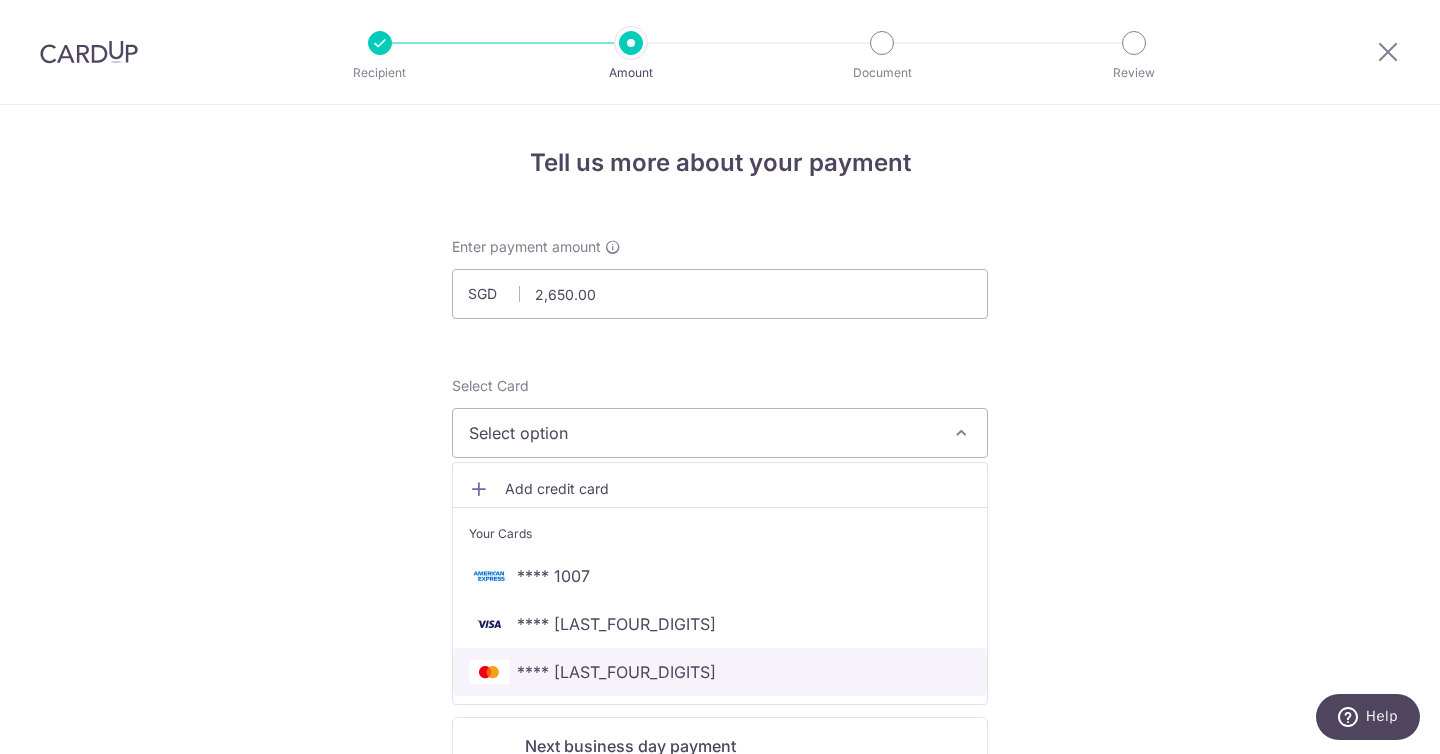 click on "**** [CARD]" at bounding box center [720, 672] 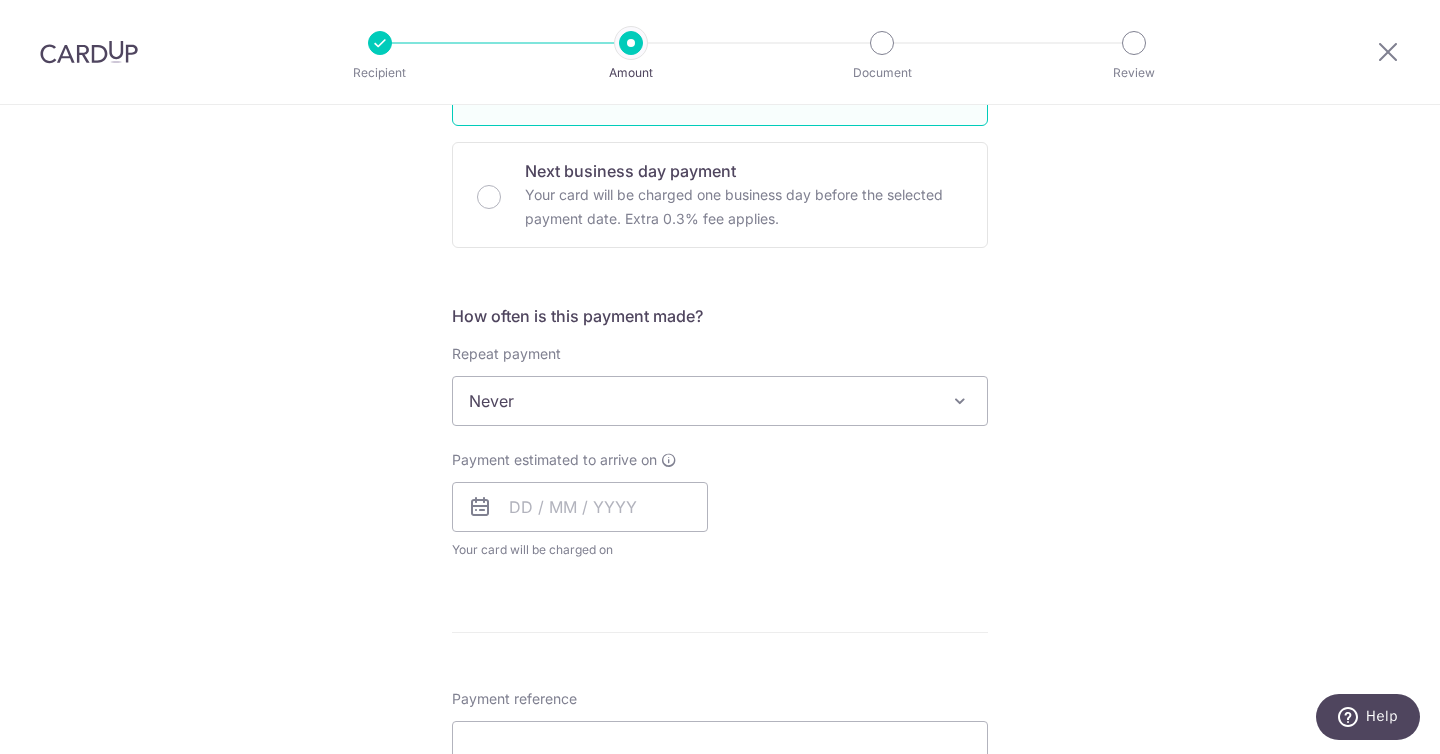 scroll, scrollTop: 583, scrollLeft: 0, axis: vertical 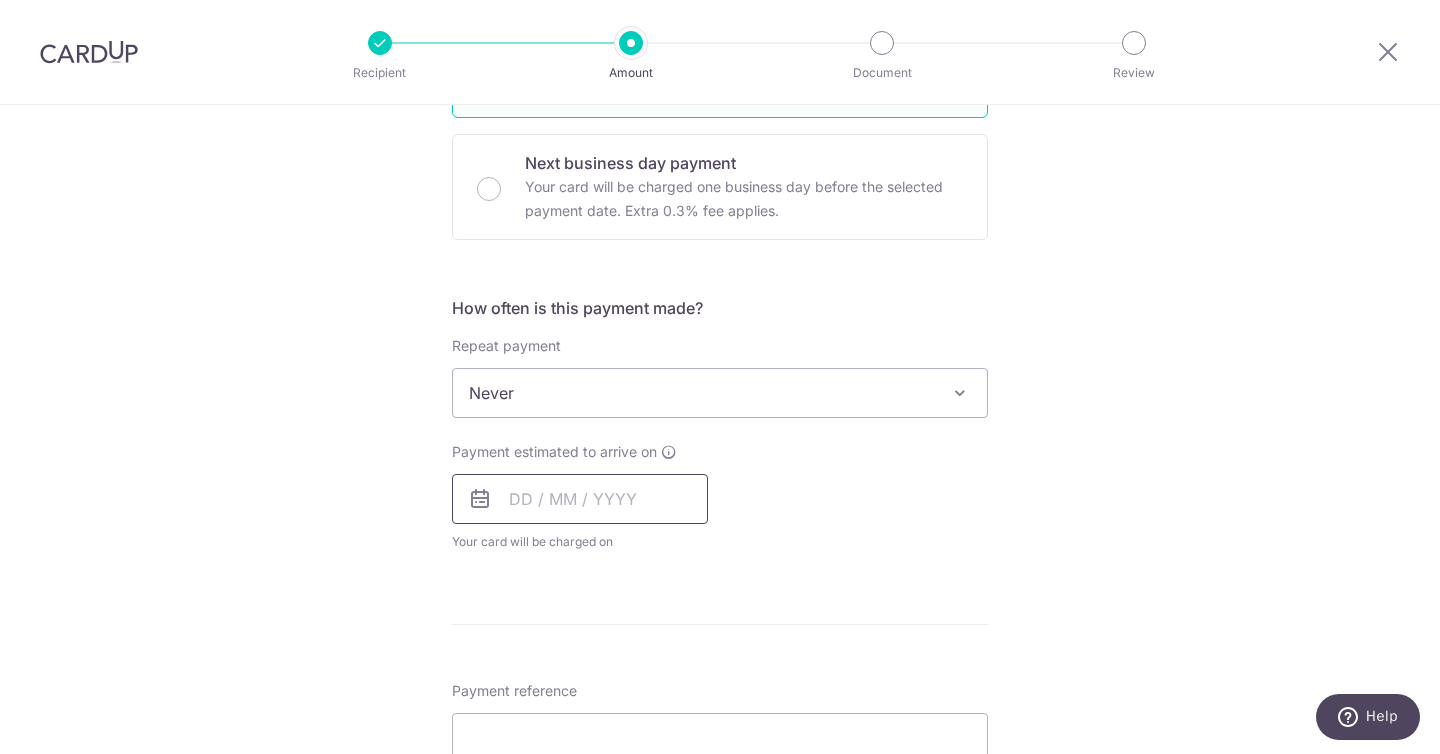 click at bounding box center [580, 499] 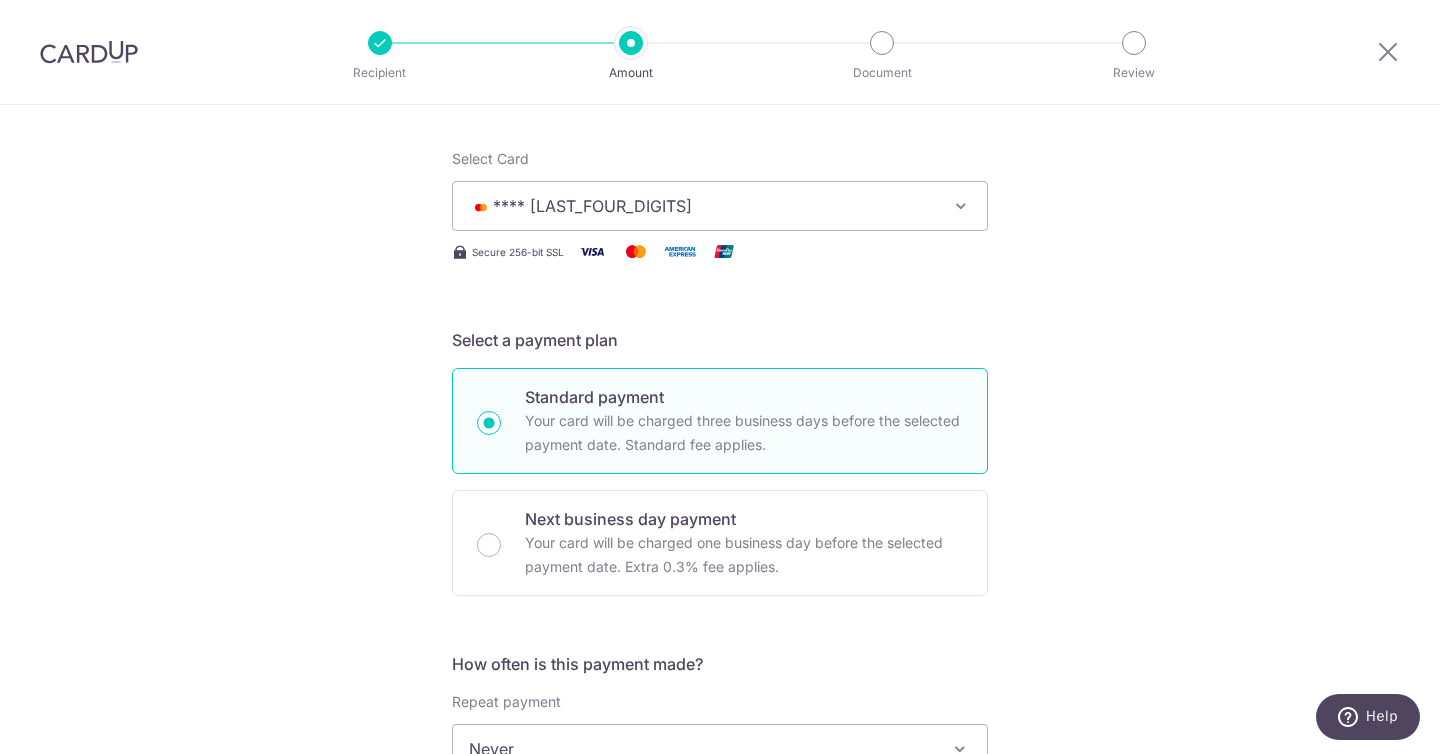 scroll, scrollTop: 0, scrollLeft: 0, axis: both 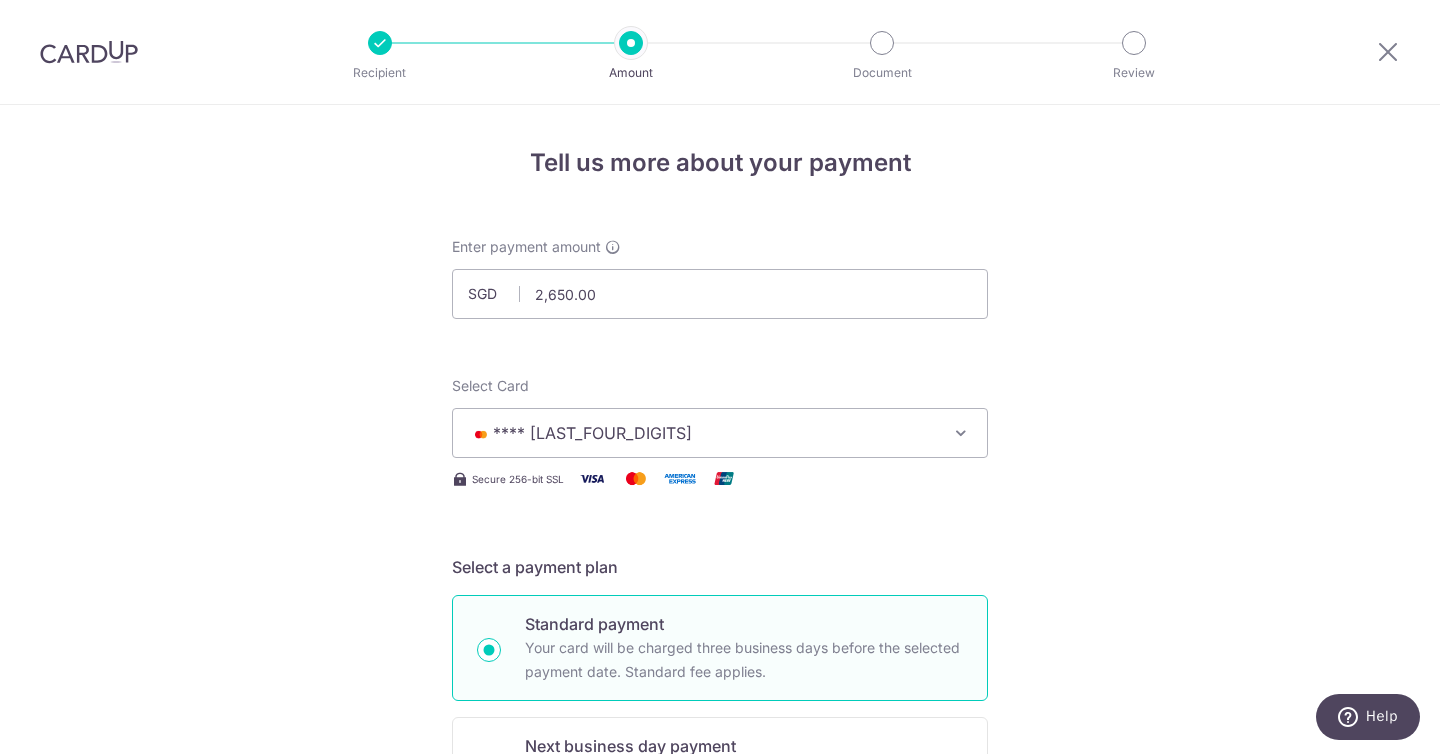 click at bounding box center (89, 52) 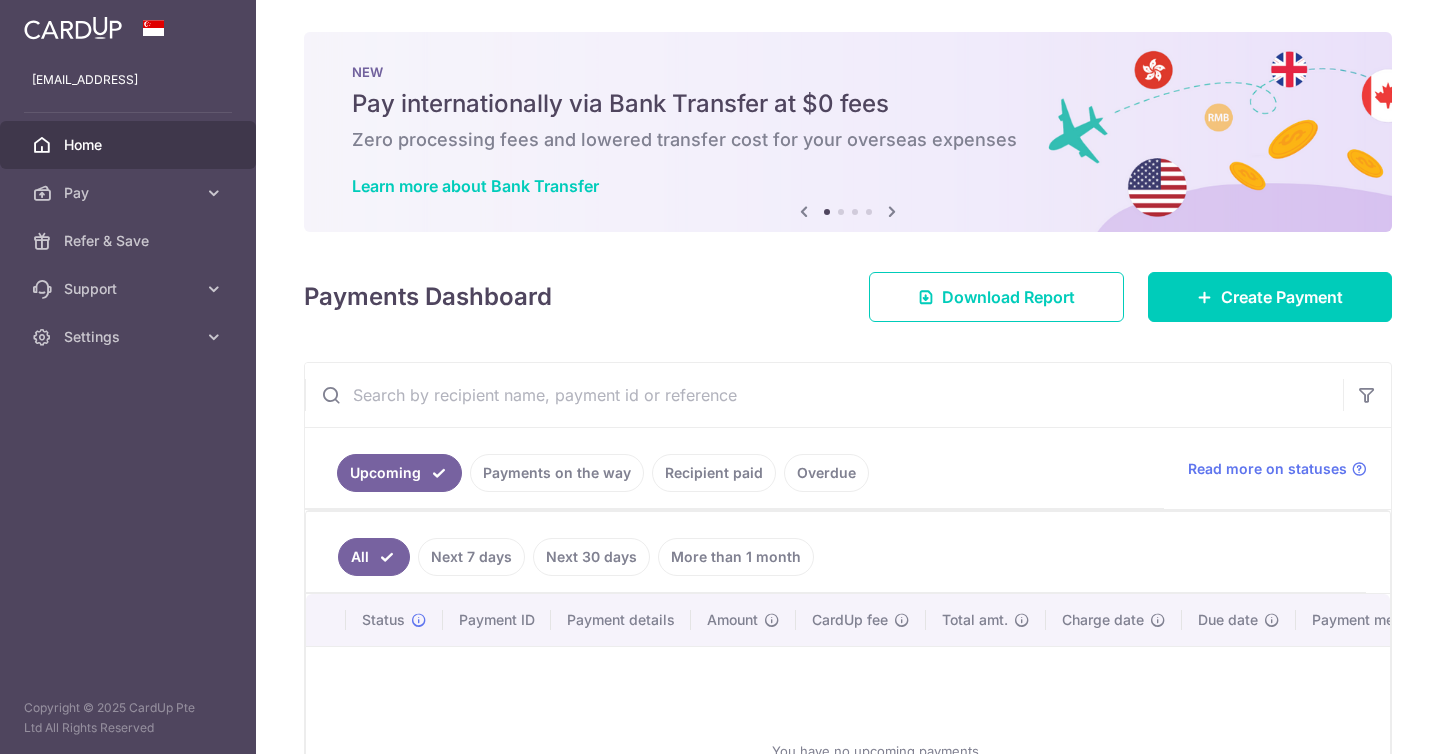 click on "Recipient paid" at bounding box center (714, 473) 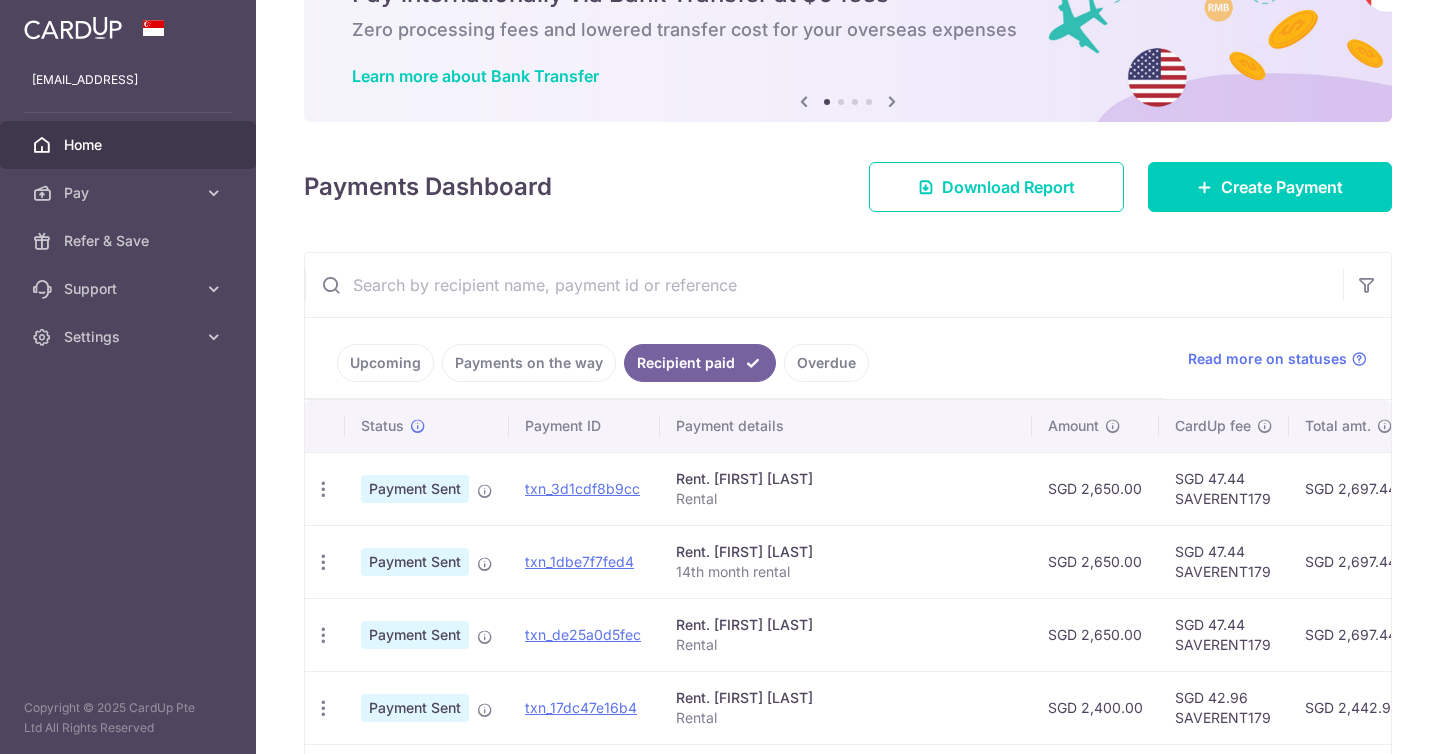 scroll, scrollTop: 112, scrollLeft: 0, axis: vertical 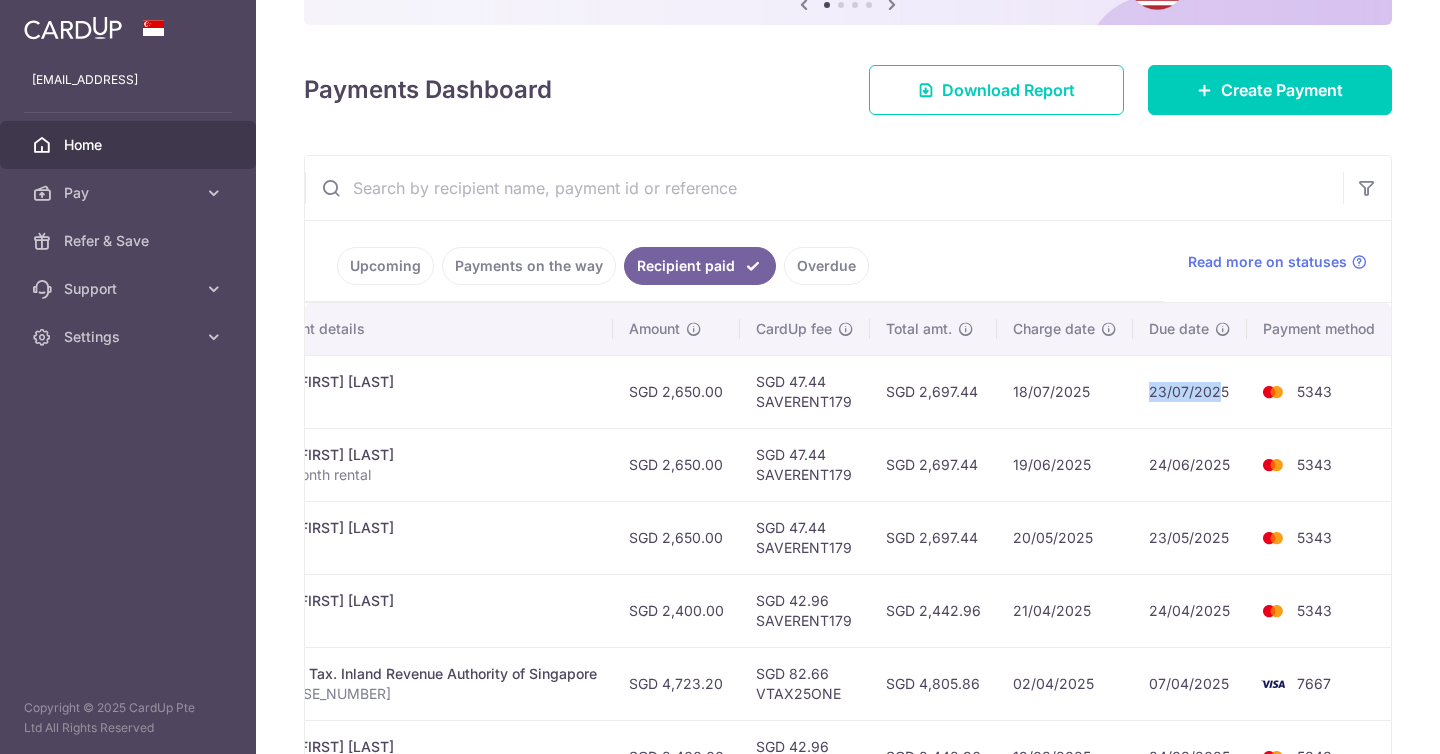 drag, startPoint x: 1147, startPoint y: 389, endPoint x: 1220, endPoint y: 388, distance: 73.00685 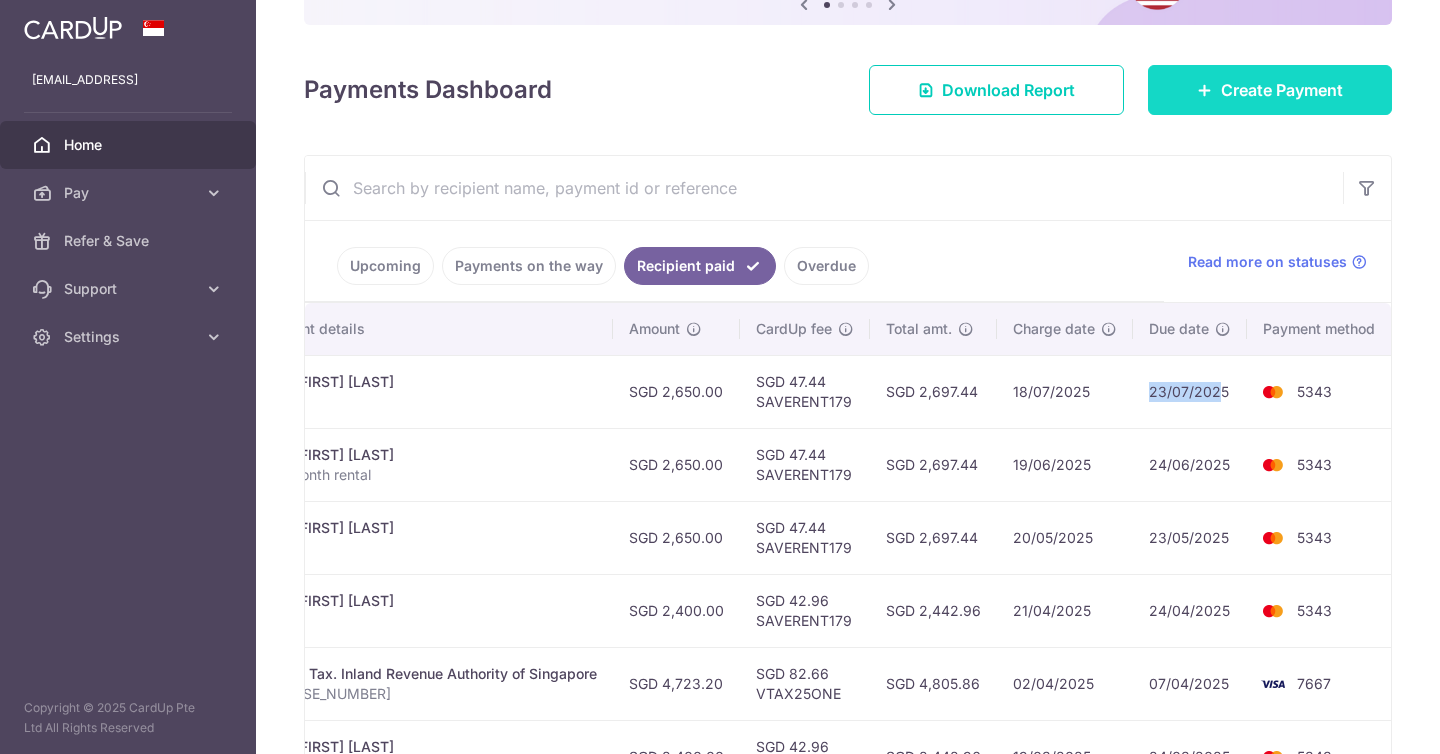 click on "Create Payment" at bounding box center [1270, 90] 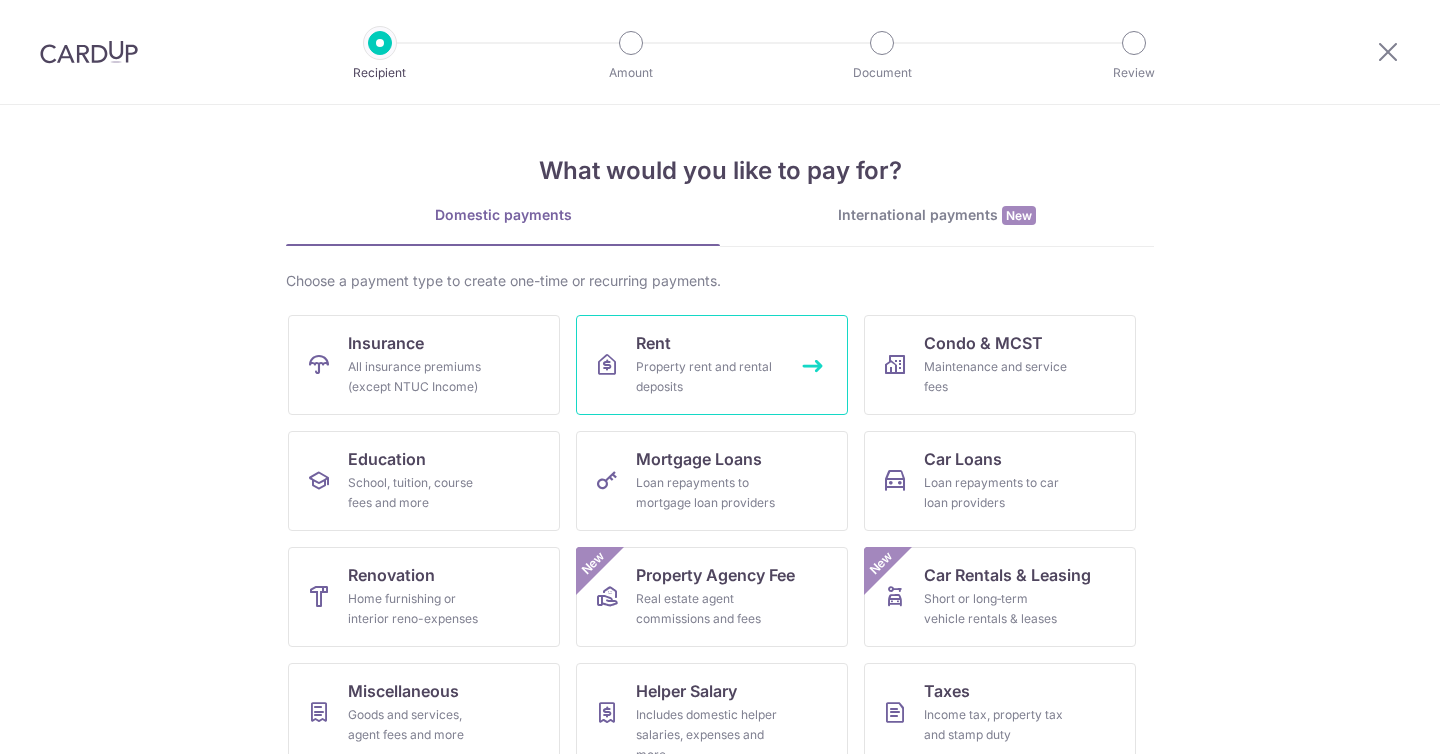 click on "Property rent and rental deposits" at bounding box center [708, 377] 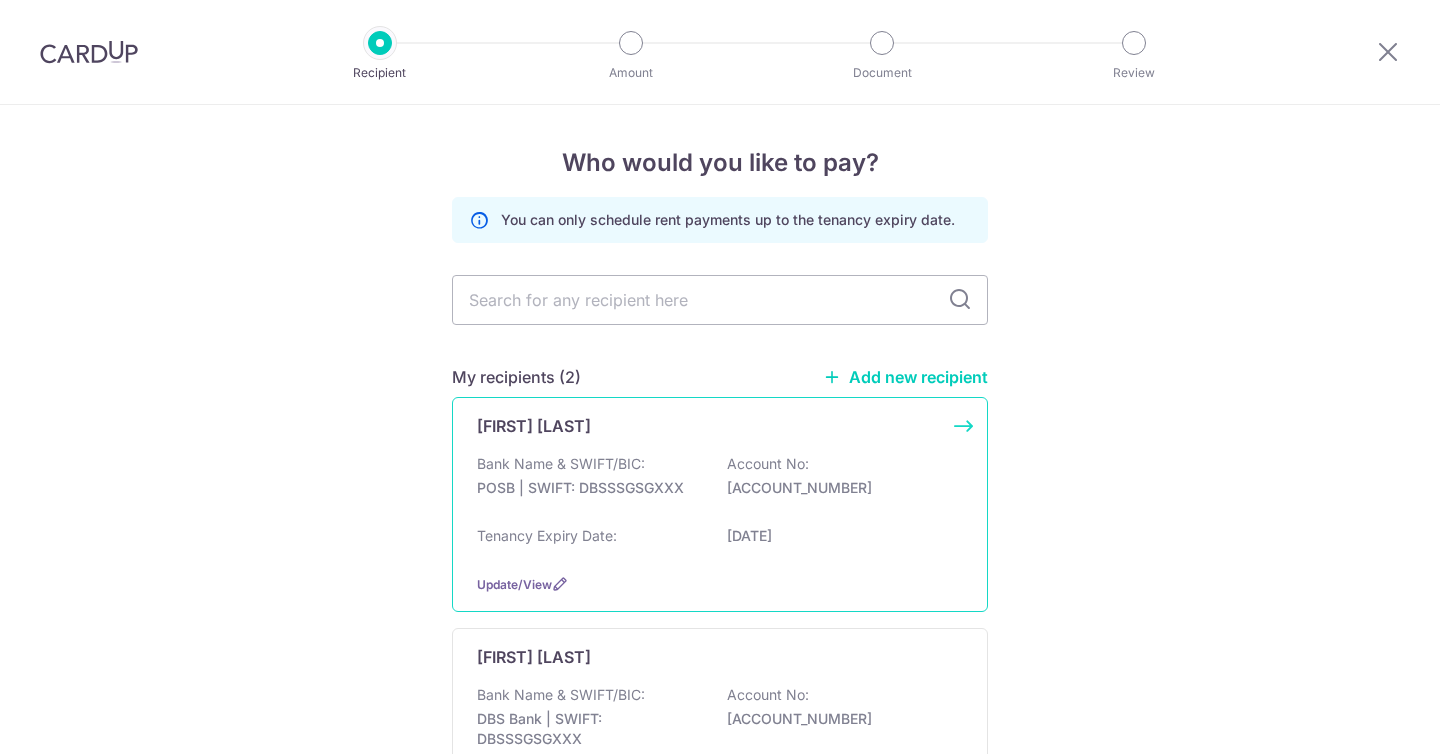 scroll, scrollTop: 0, scrollLeft: 0, axis: both 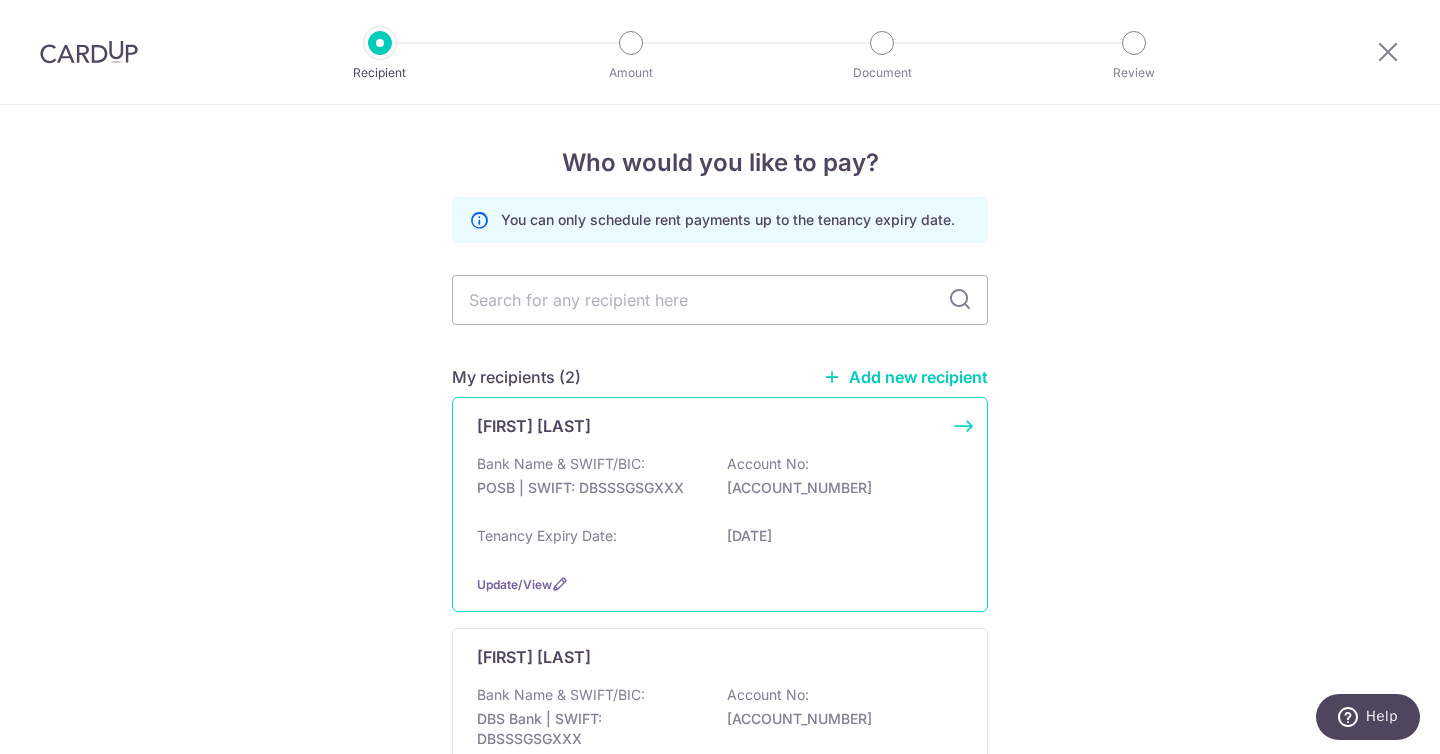 click on "Bank Name & SWIFT/BIC:
POSB | SWIFT: DBSSSGSGXXX
Account No:
[ACCOUNT_NUMBER]" at bounding box center [720, 486] 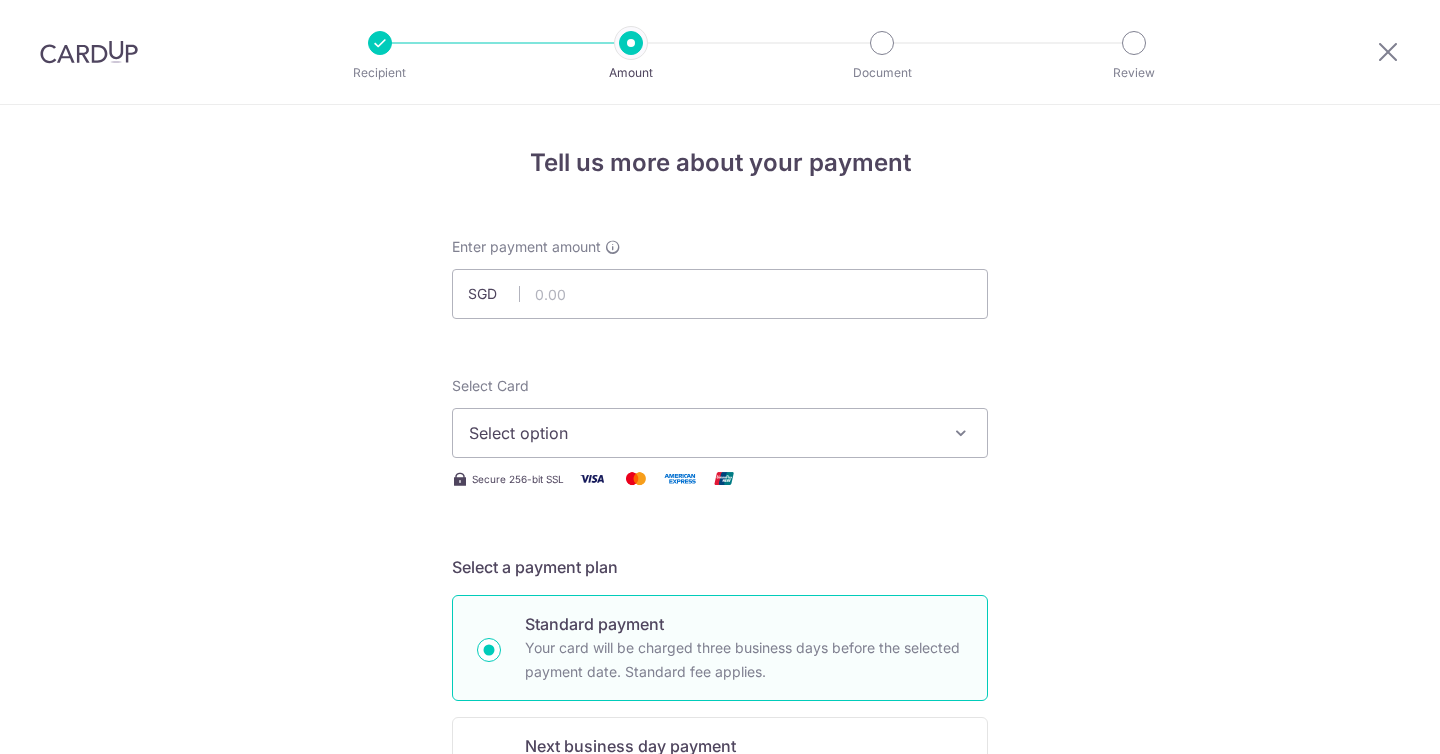 scroll, scrollTop: 0, scrollLeft: 0, axis: both 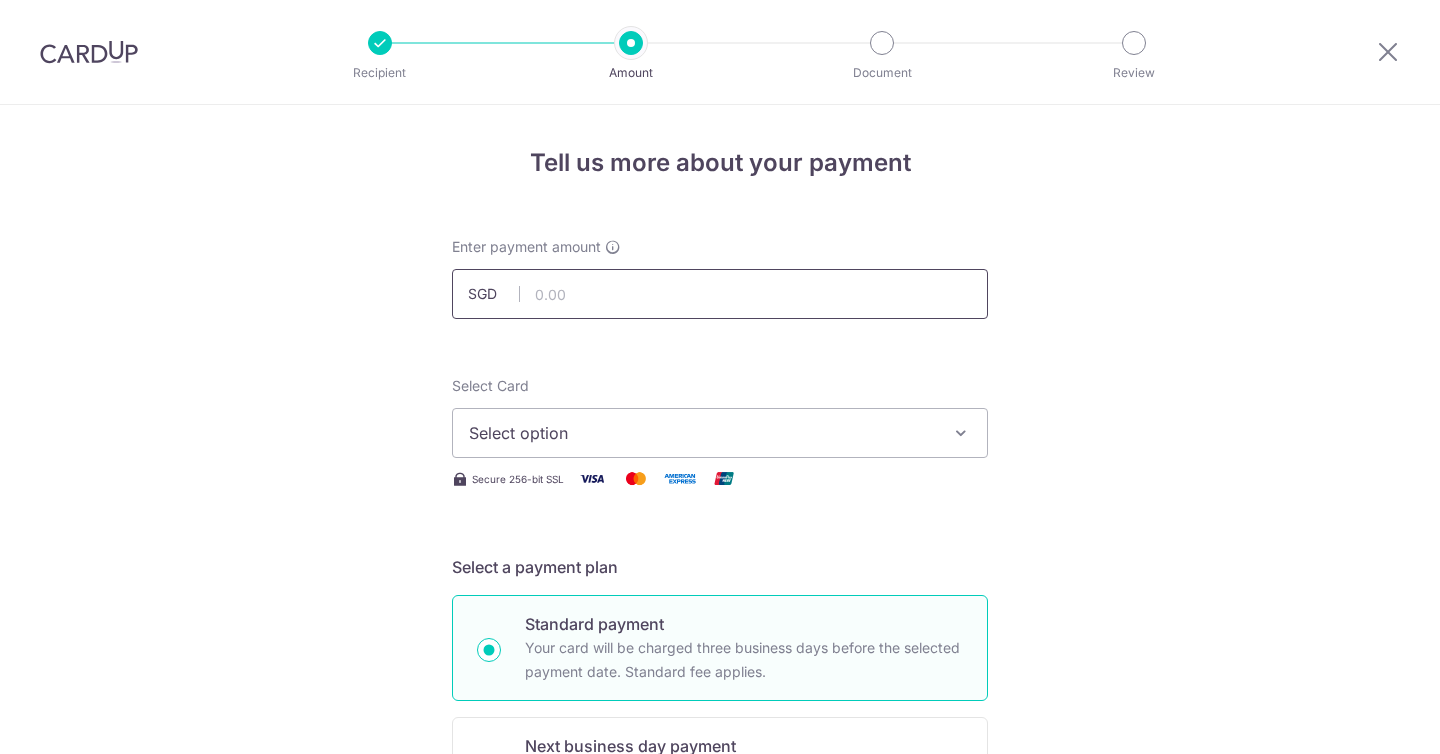 click at bounding box center (720, 294) 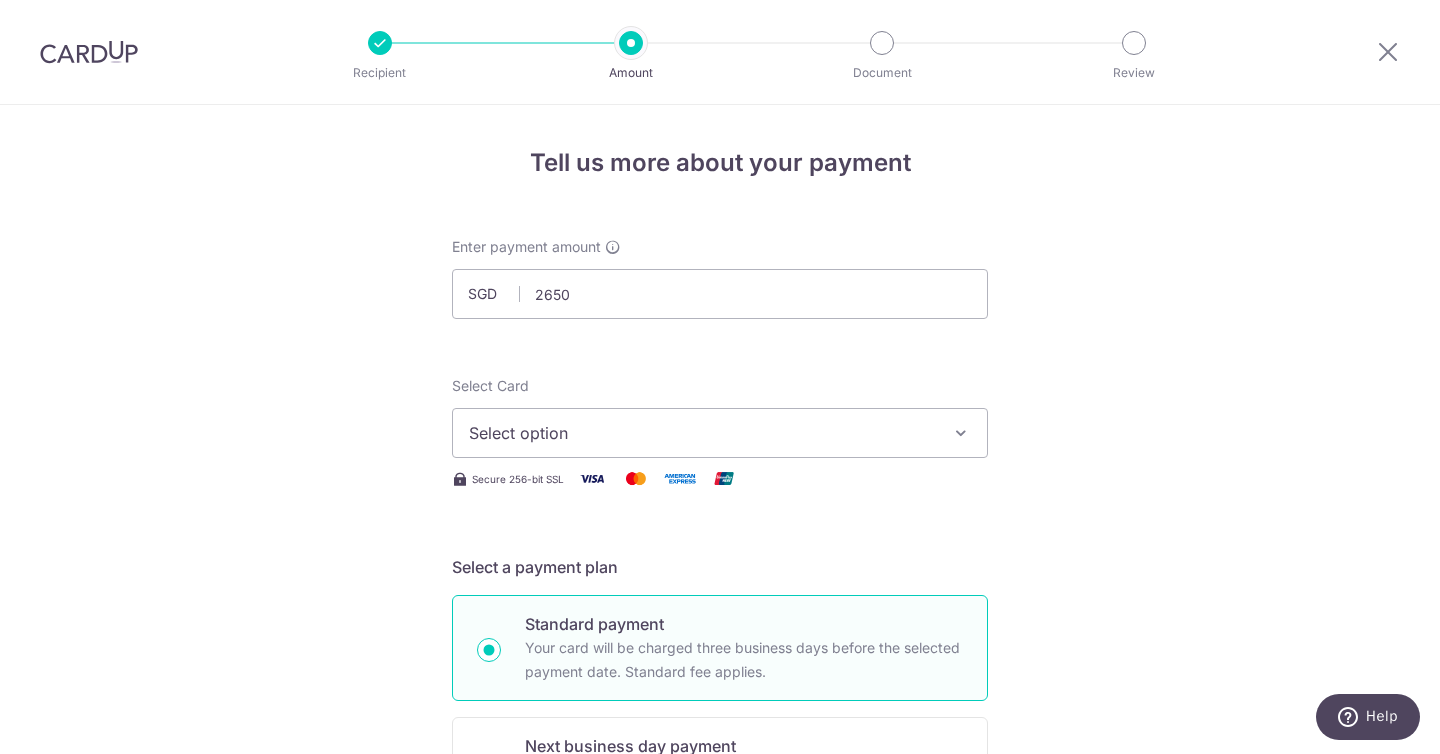 type on "2,650.00" 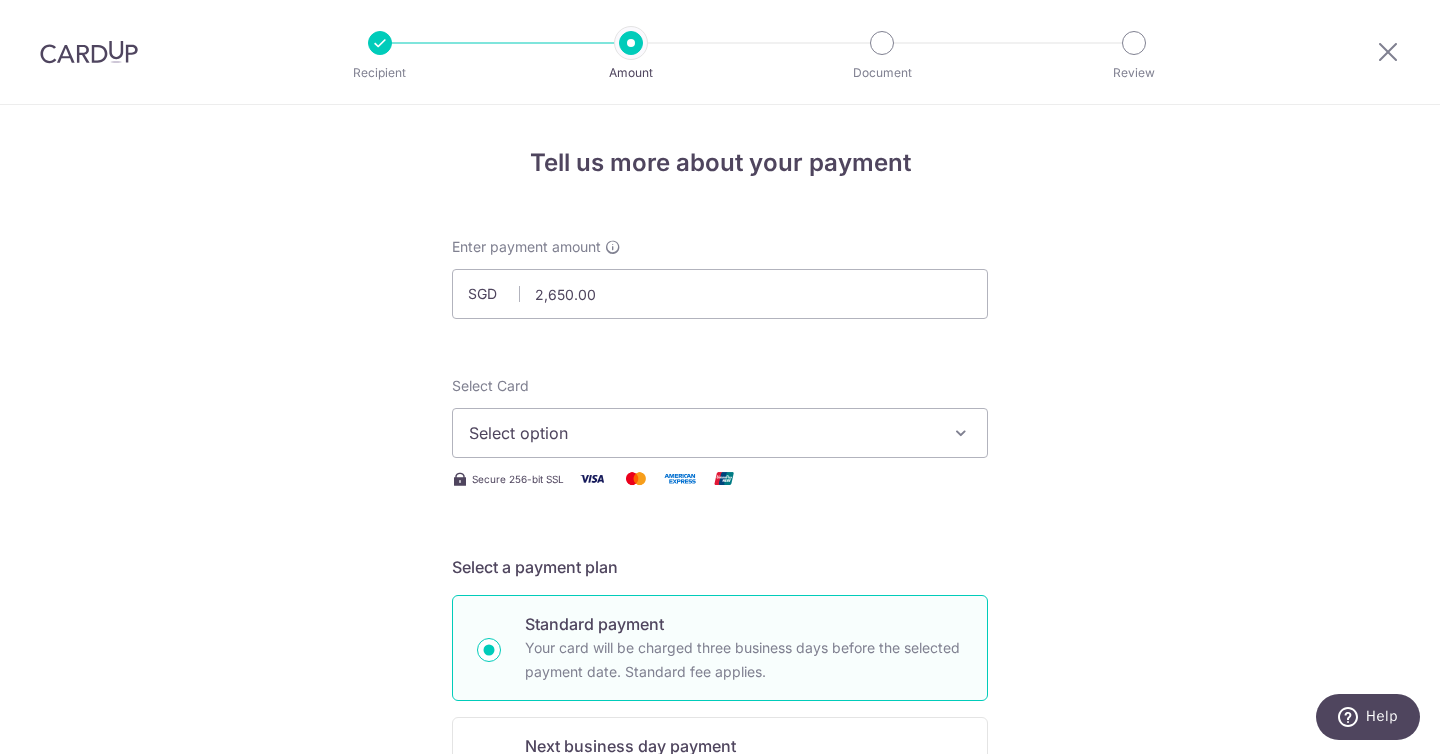 type 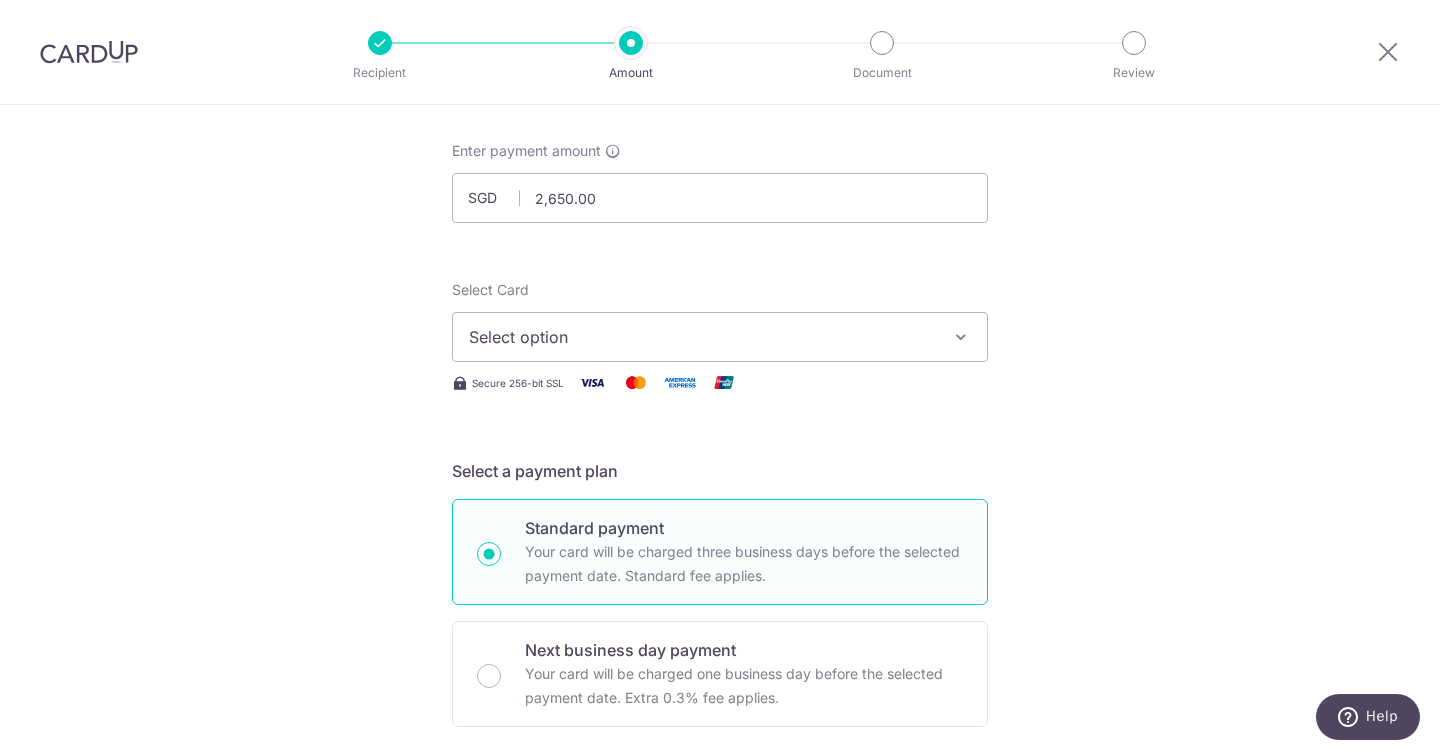 scroll, scrollTop: 103, scrollLeft: 0, axis: vertical 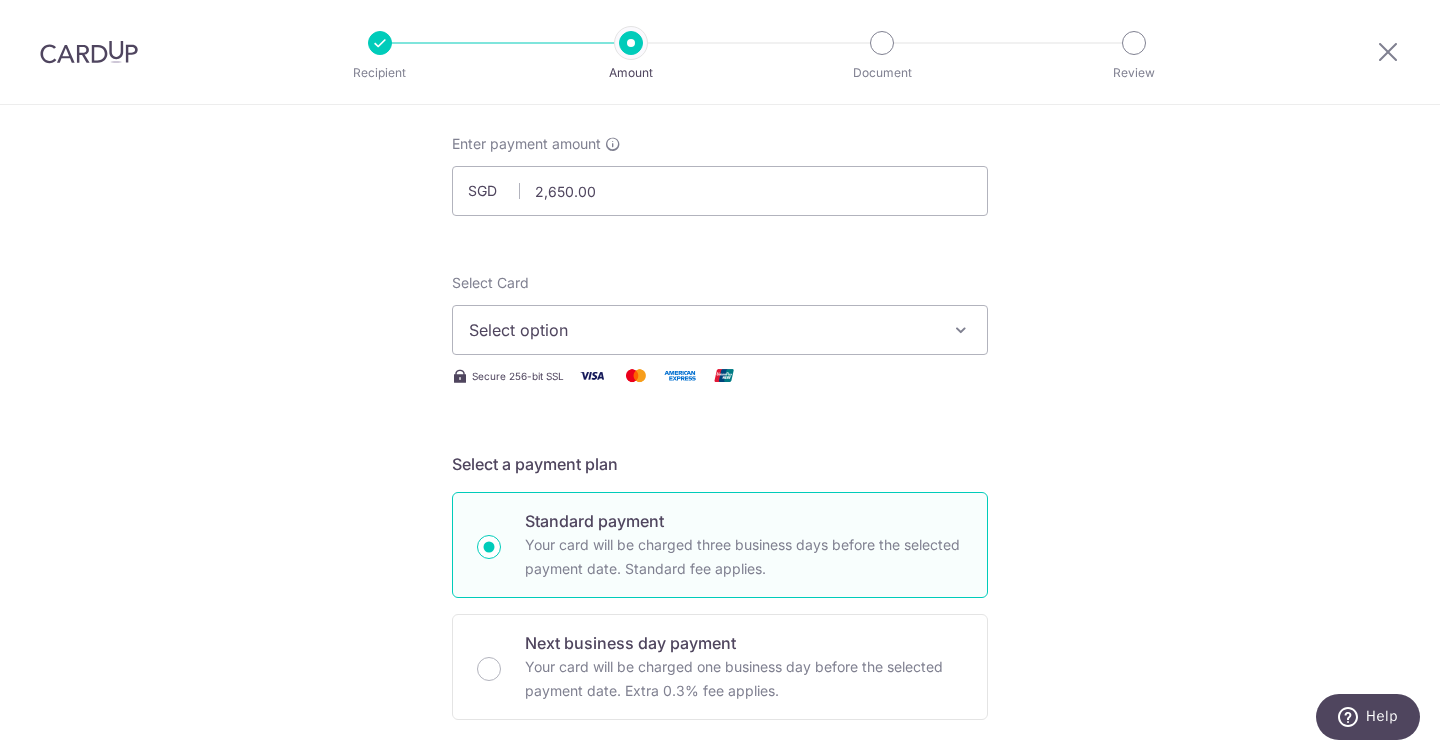 click on "Select option" at bounding box center (720, 330) 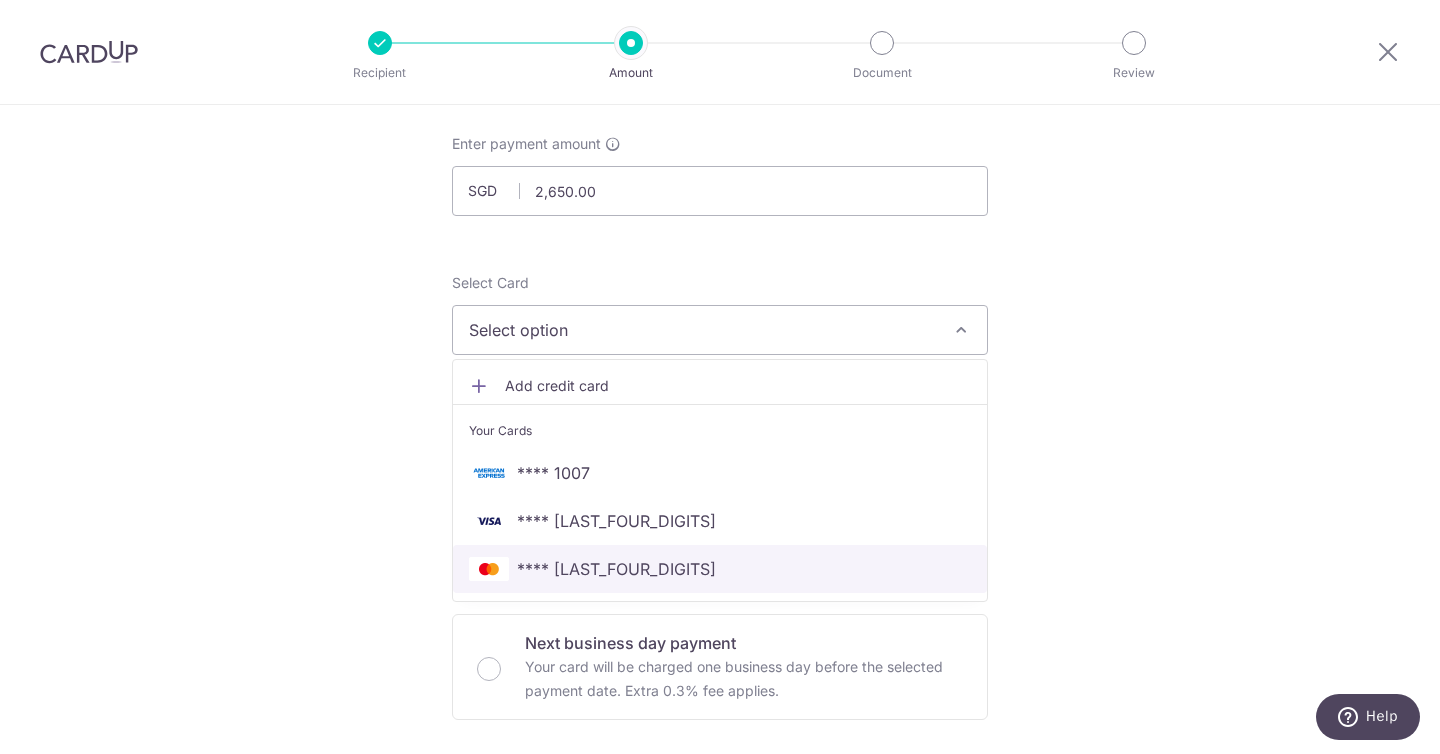 click on "**** 5343" at bounding box center [720, 569] 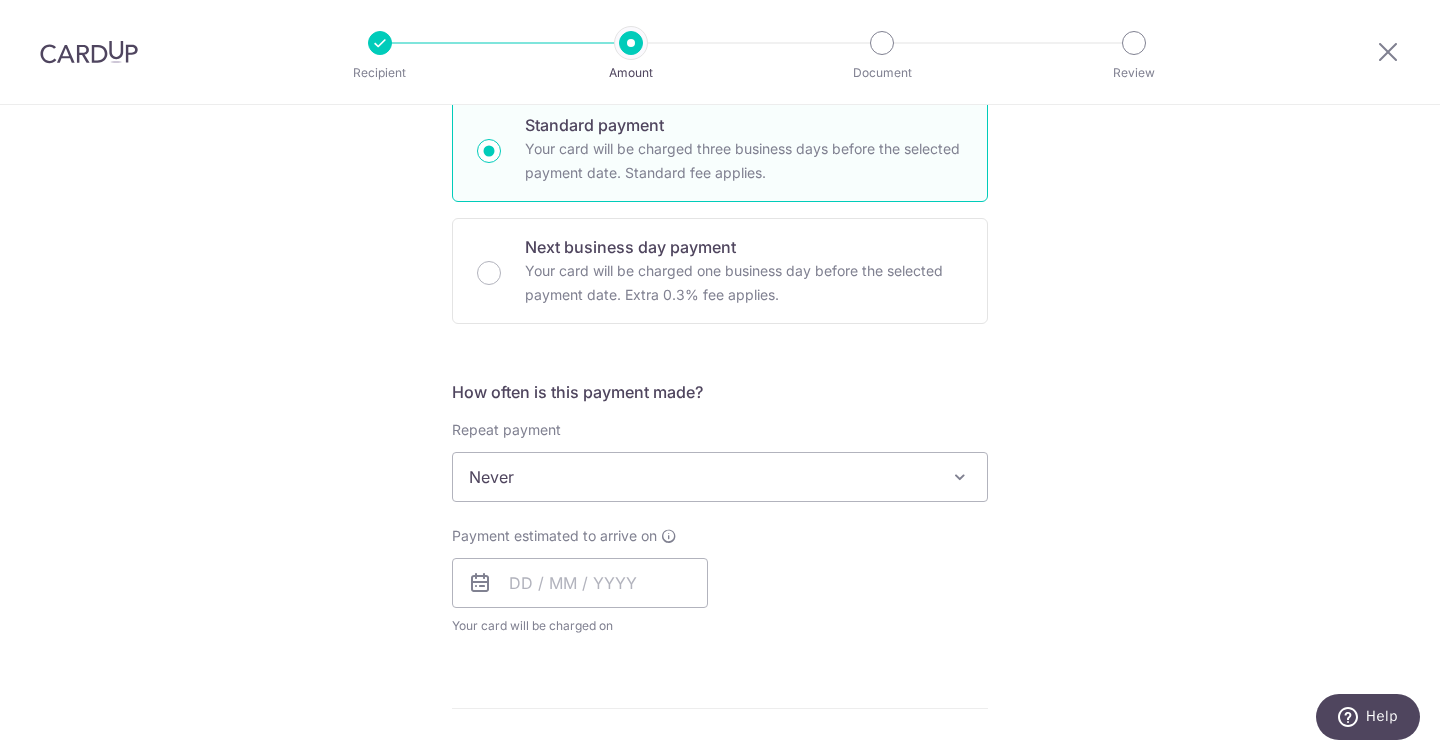 scroll, scrollTop: 501, scrollLeft: 0, axis: vertical 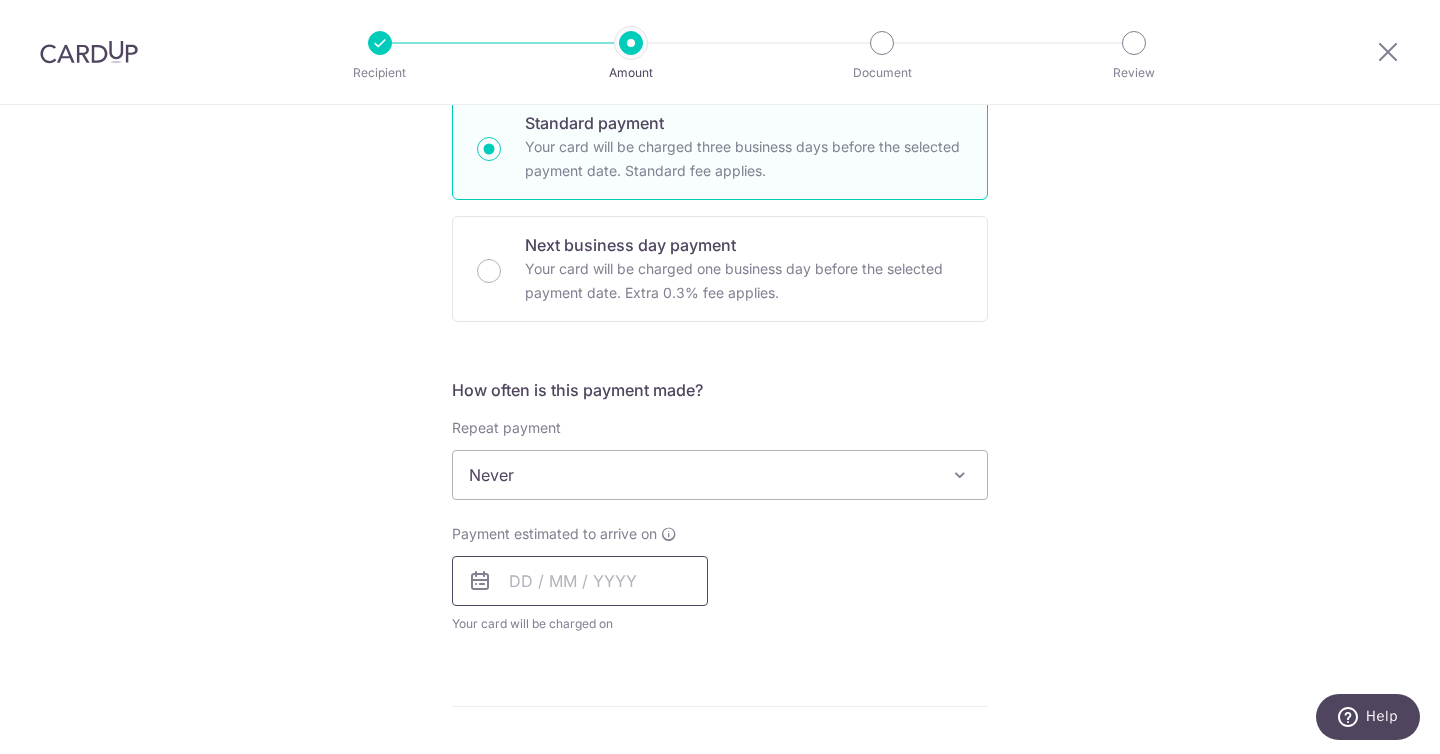click at bounding box center [580, 581] 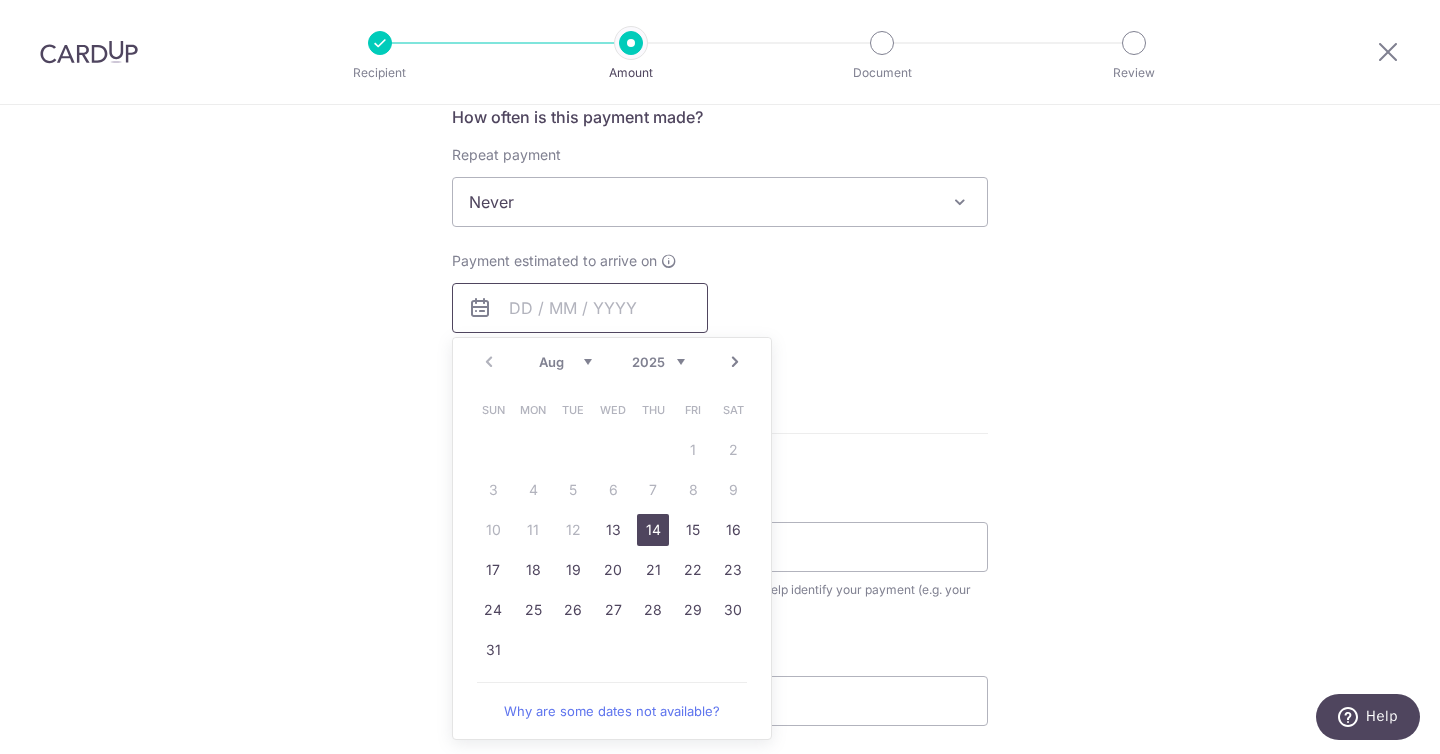 scroll, scrollTop: 798, scrollLeft: 0, axis: vertical 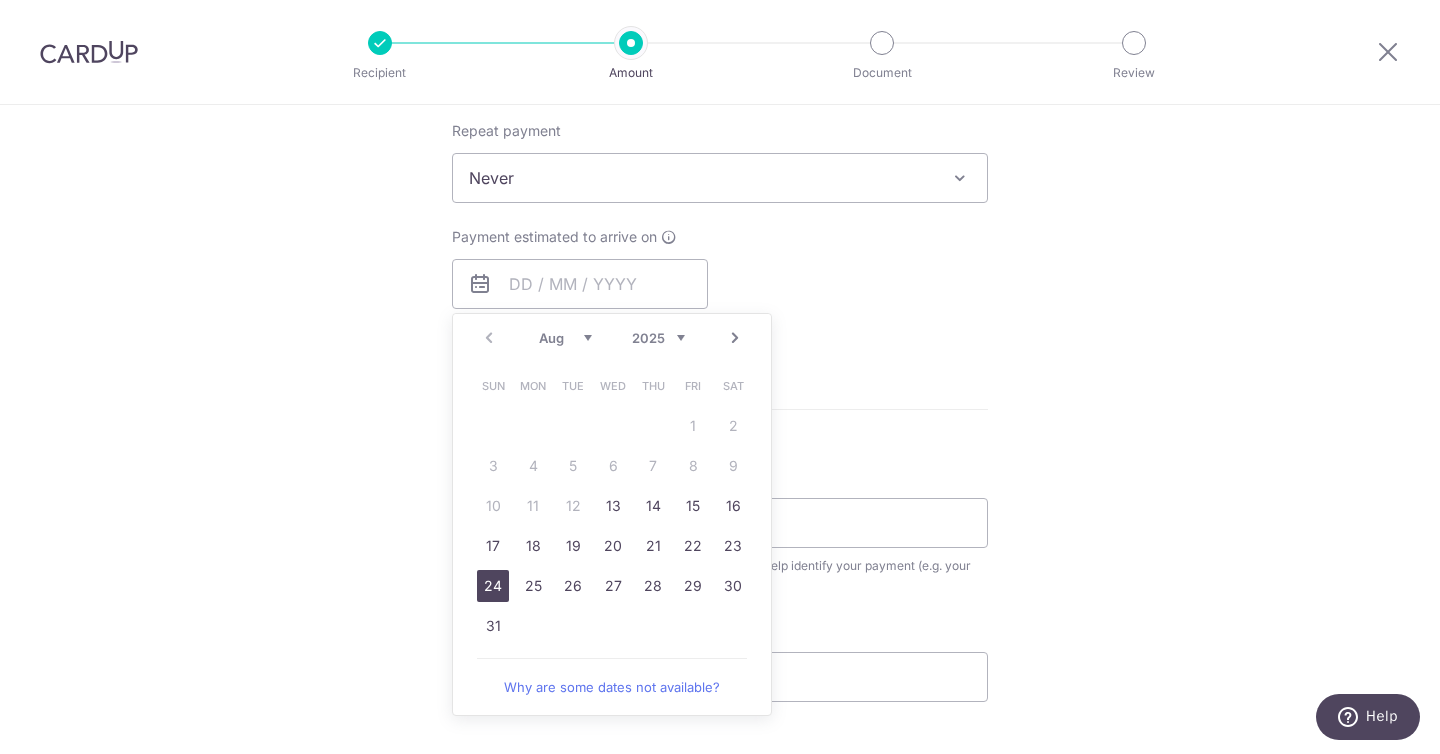 click on "24" at bounding box center [493, 586] 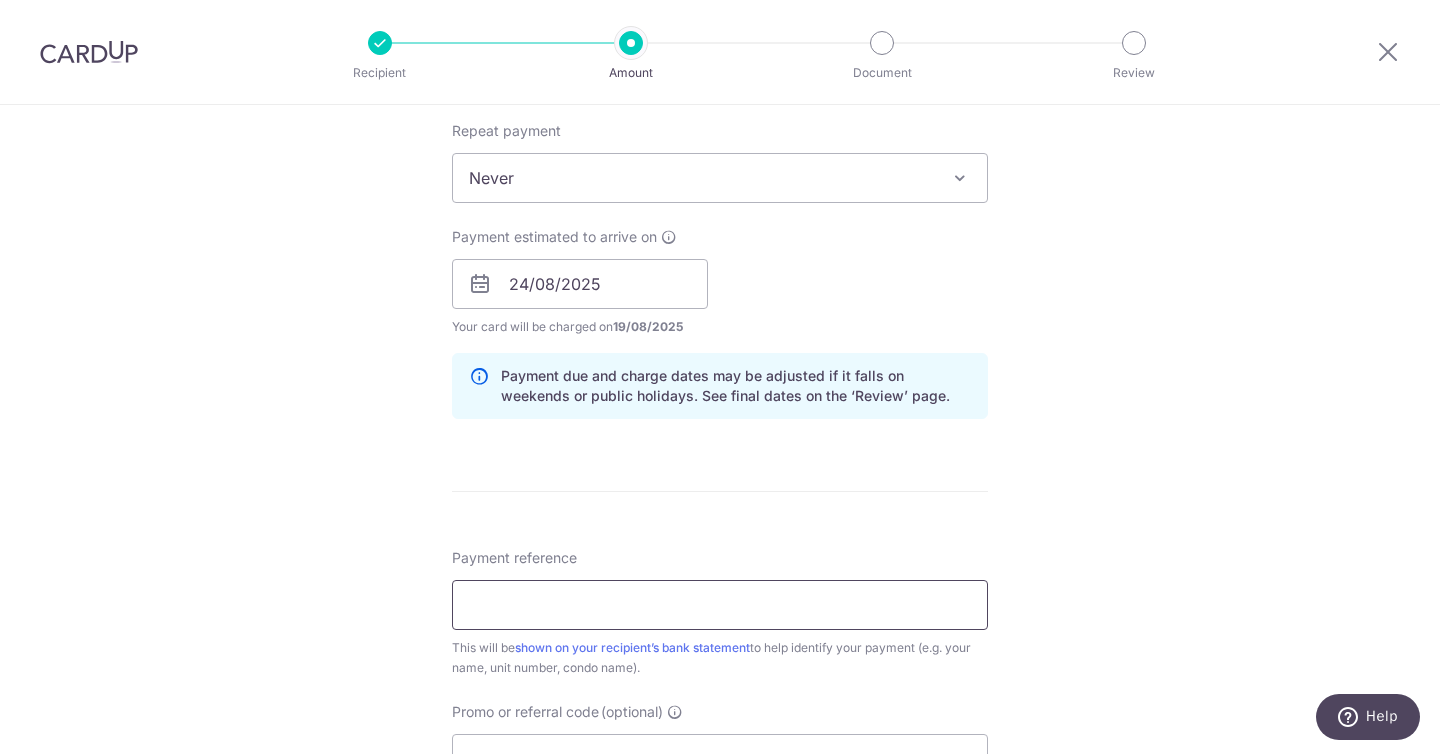click on "Payment reference" at bounding box center [720, 605] 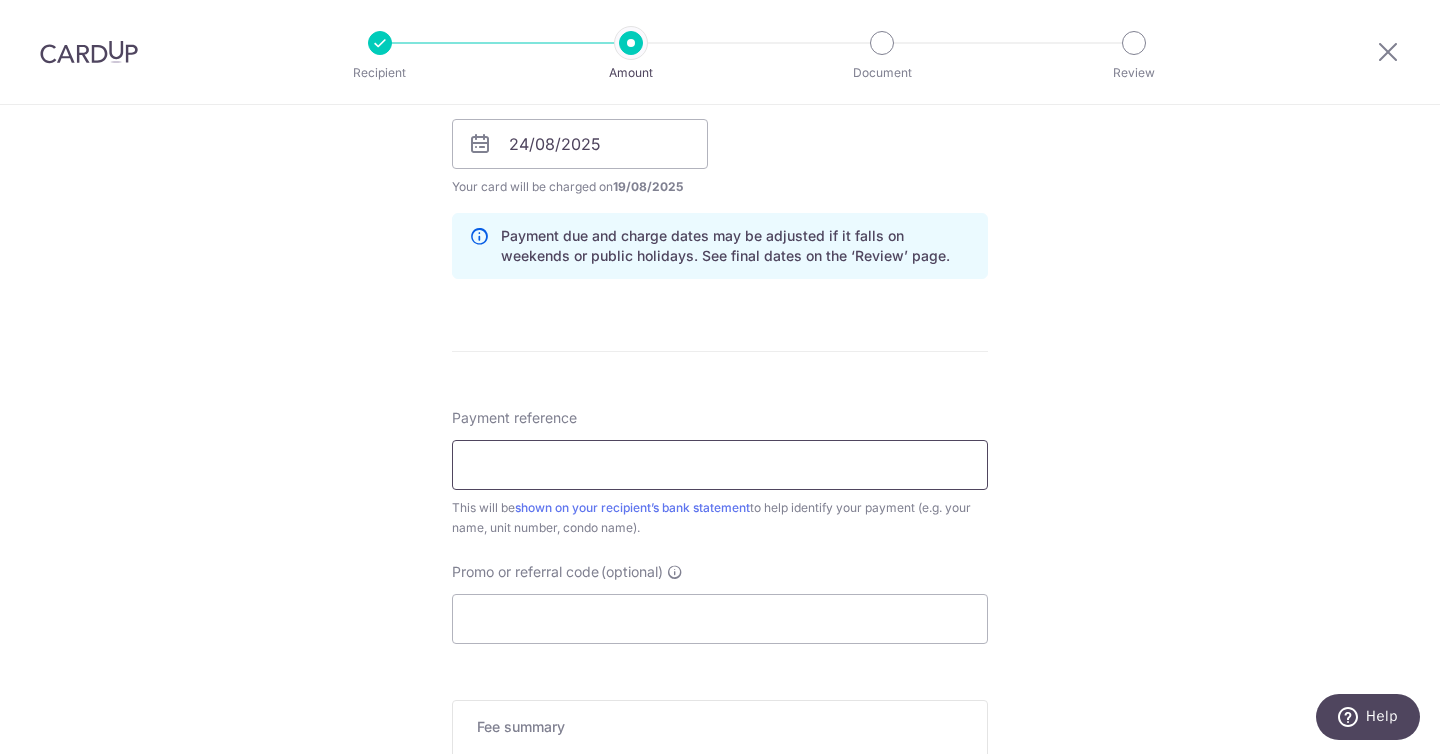 scroll, scrollTop: 949, scrollLeft: 0, axis: vertical 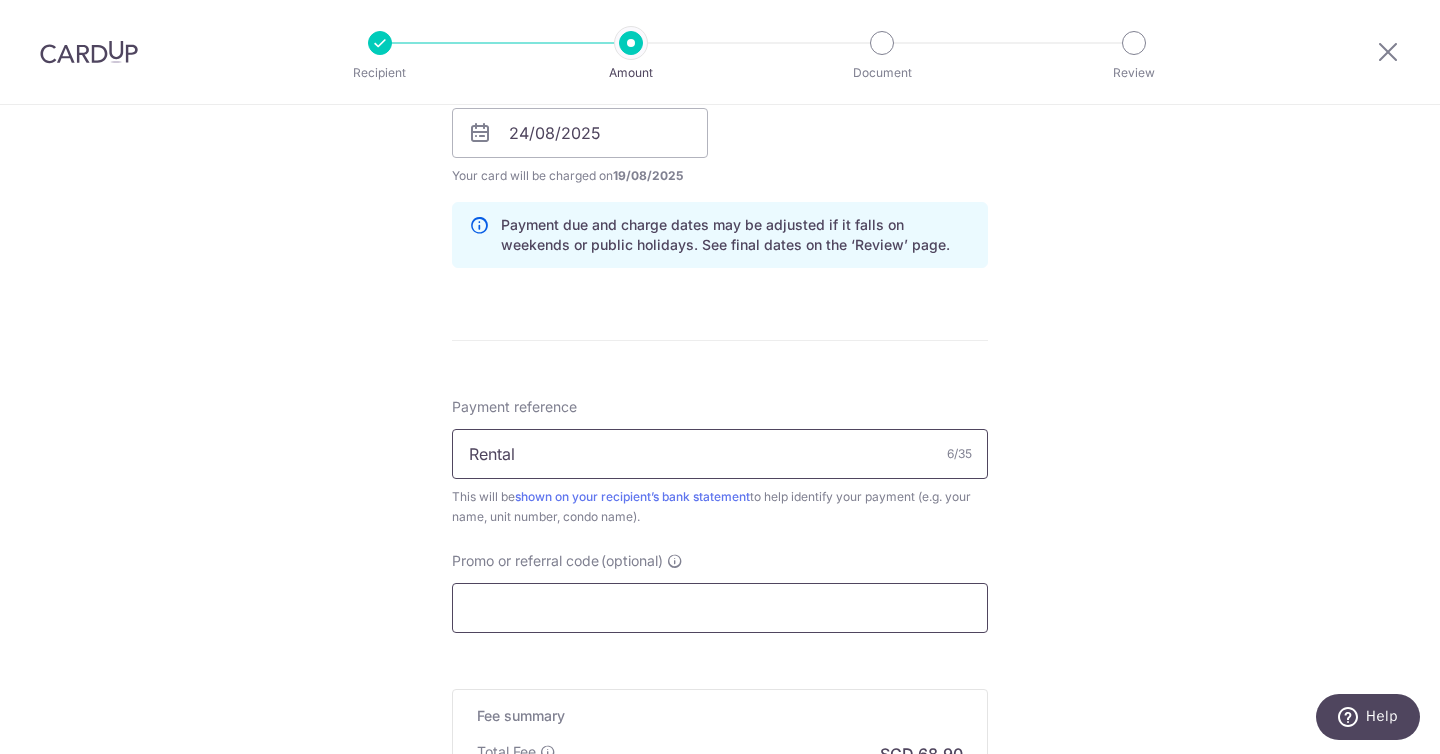 type on "Rental" 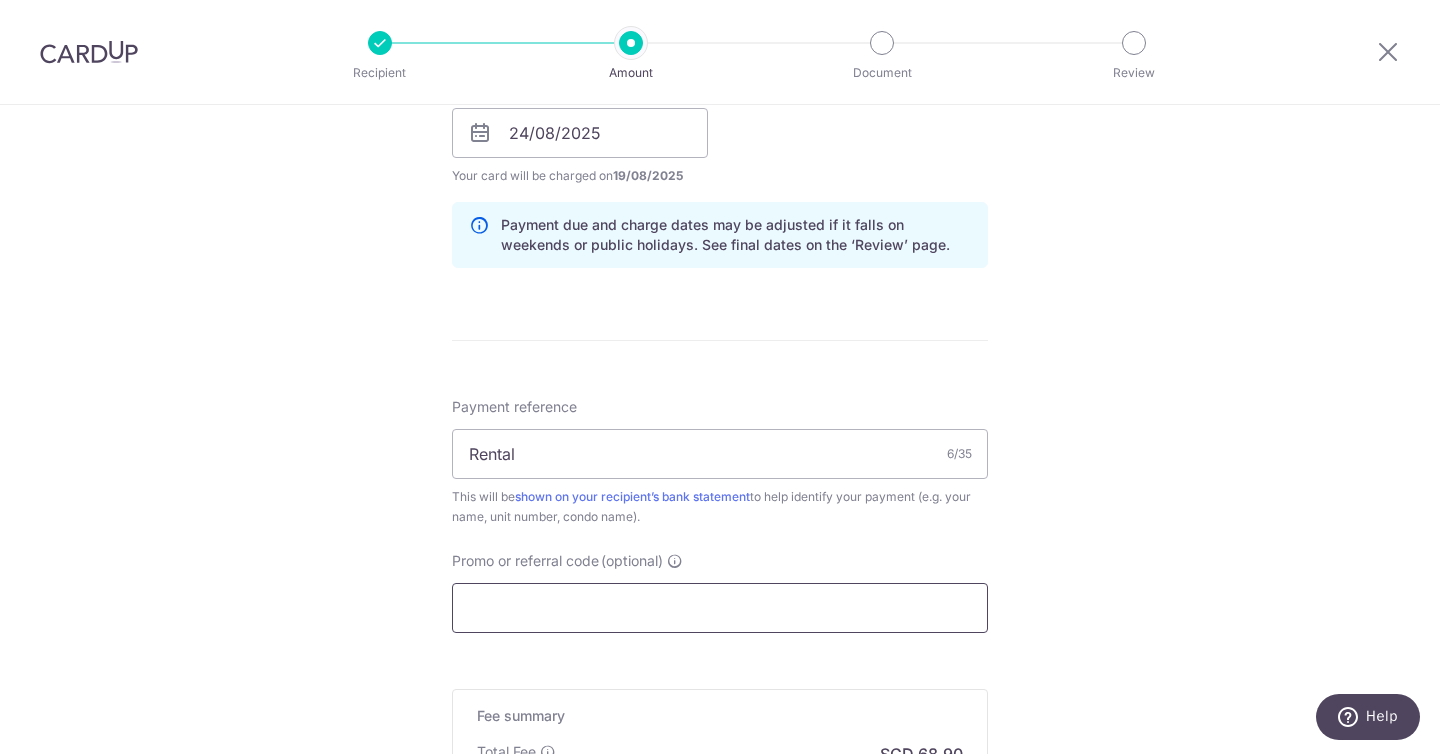 click on "Promo or referral code
(optional)" at bounding box center (720, 608) 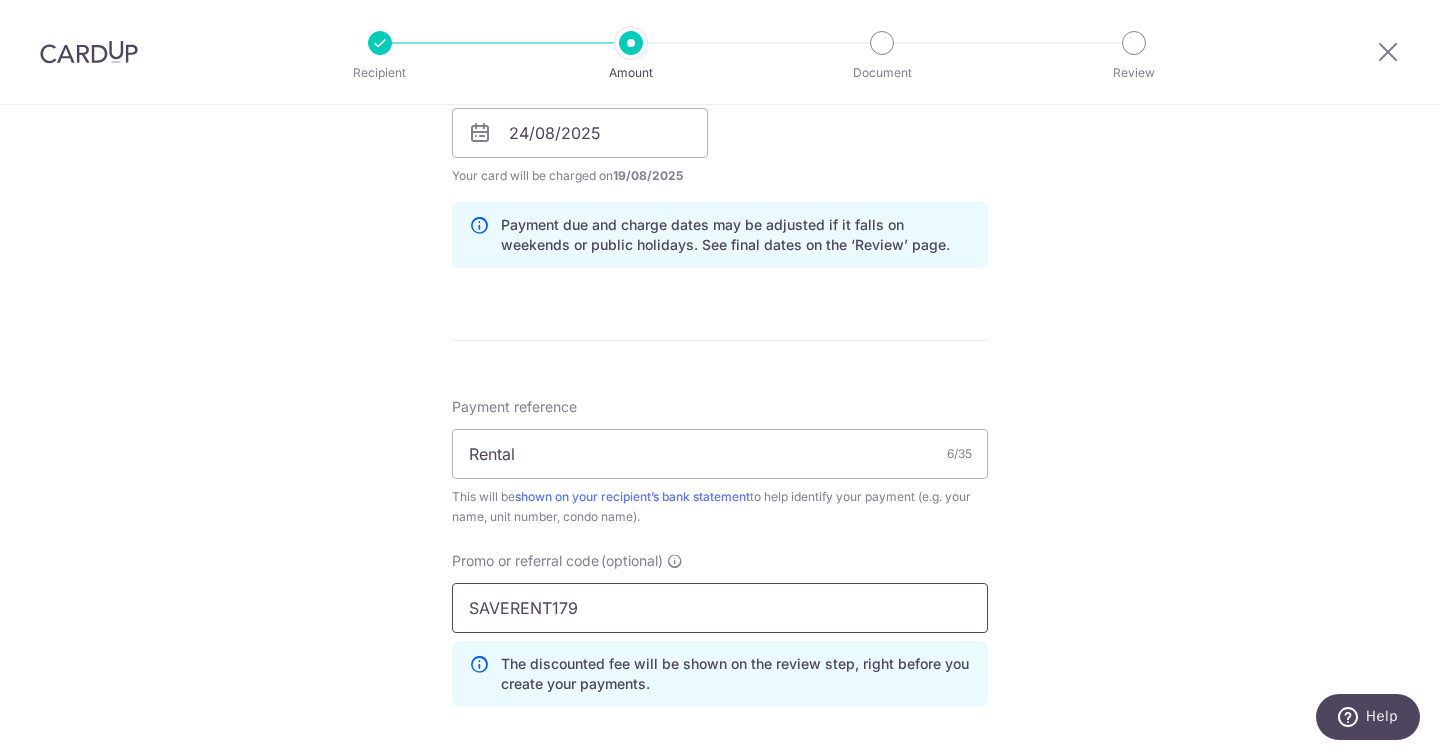 type on "SAVERENT179" 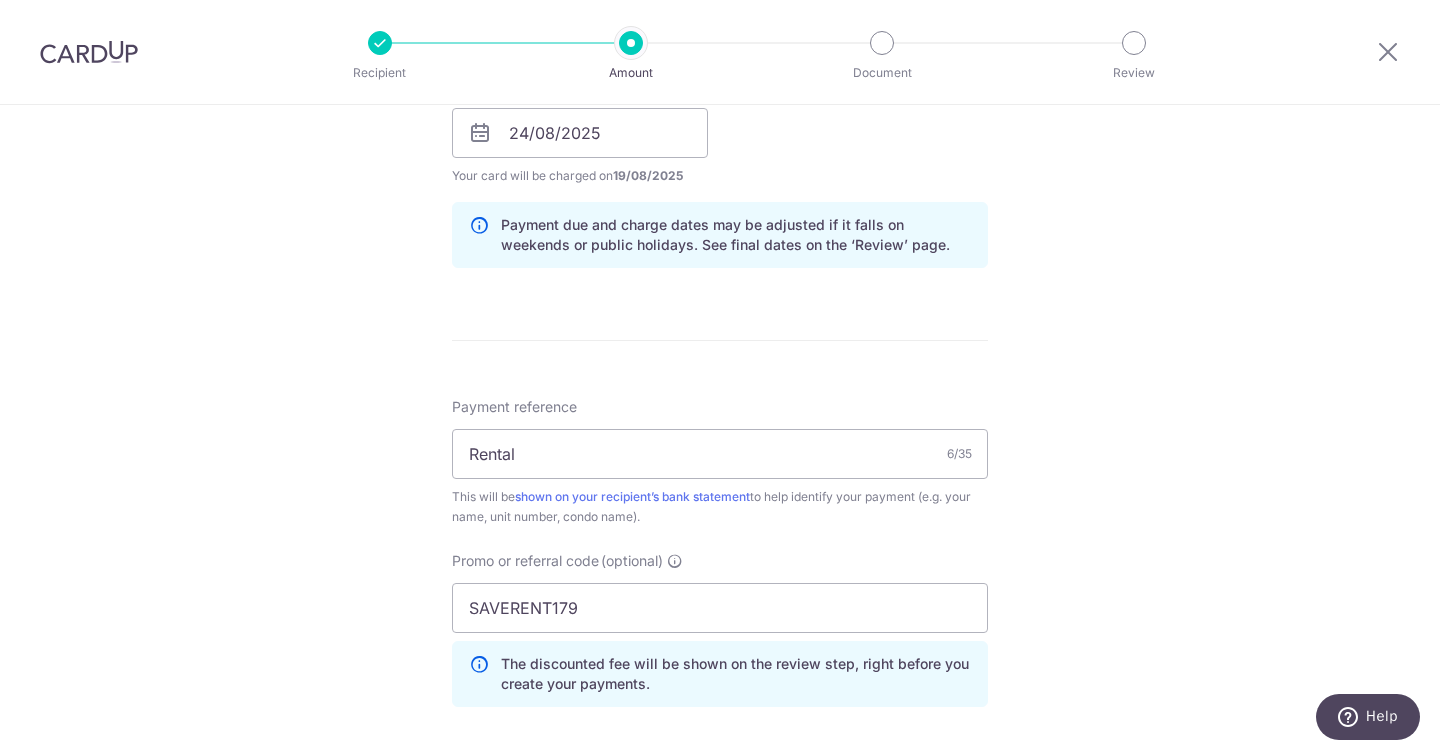 click on "Tell us more about your payment
Enter payment amount
SGD
2,650.00
2650.00
Select Card
**** 5343
Add credit card
Your Cards
**** 1007
**** 7667
**** 5343
Secure 256-bit SSL
Text
New card details
Card" at bounding box center (720, 146) 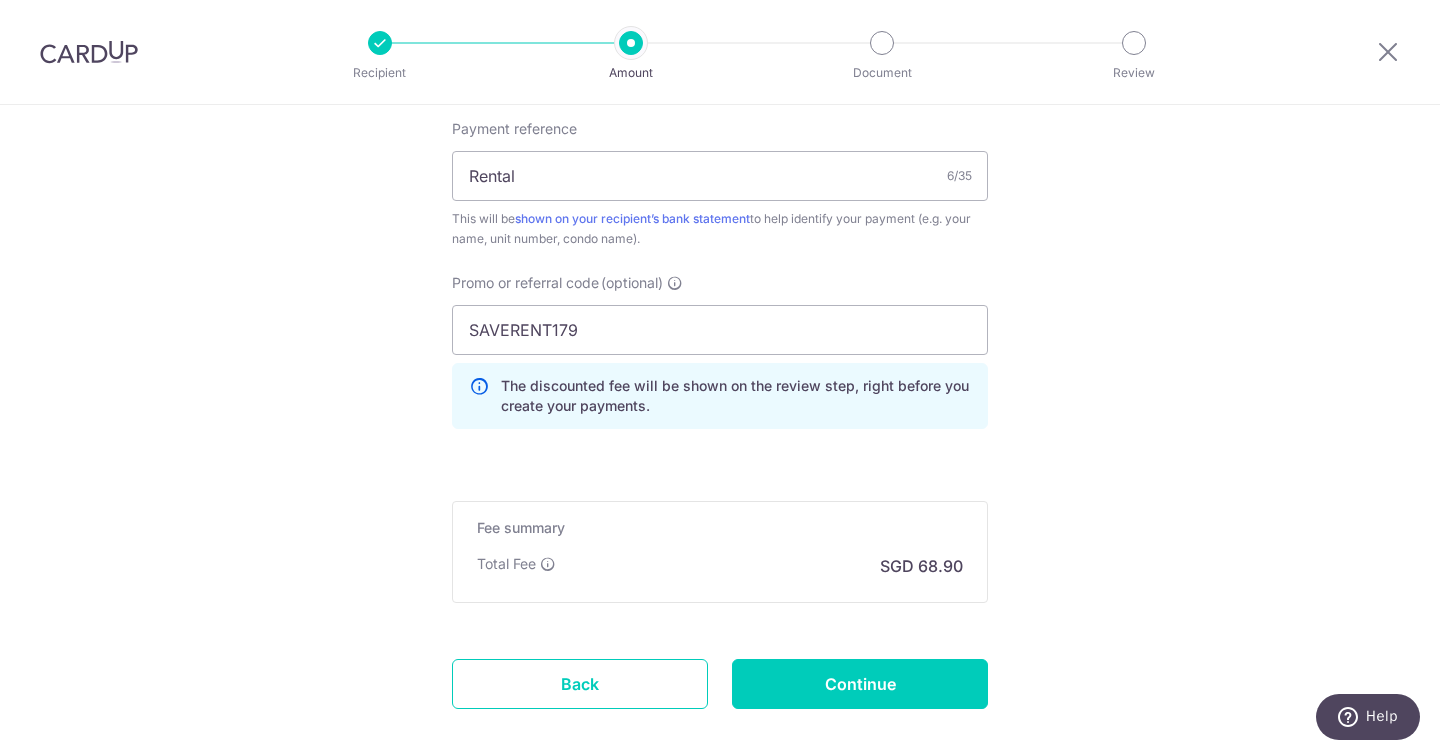 scroll, scrollTop: 1251, scrollLeft: 0, axis: vertical 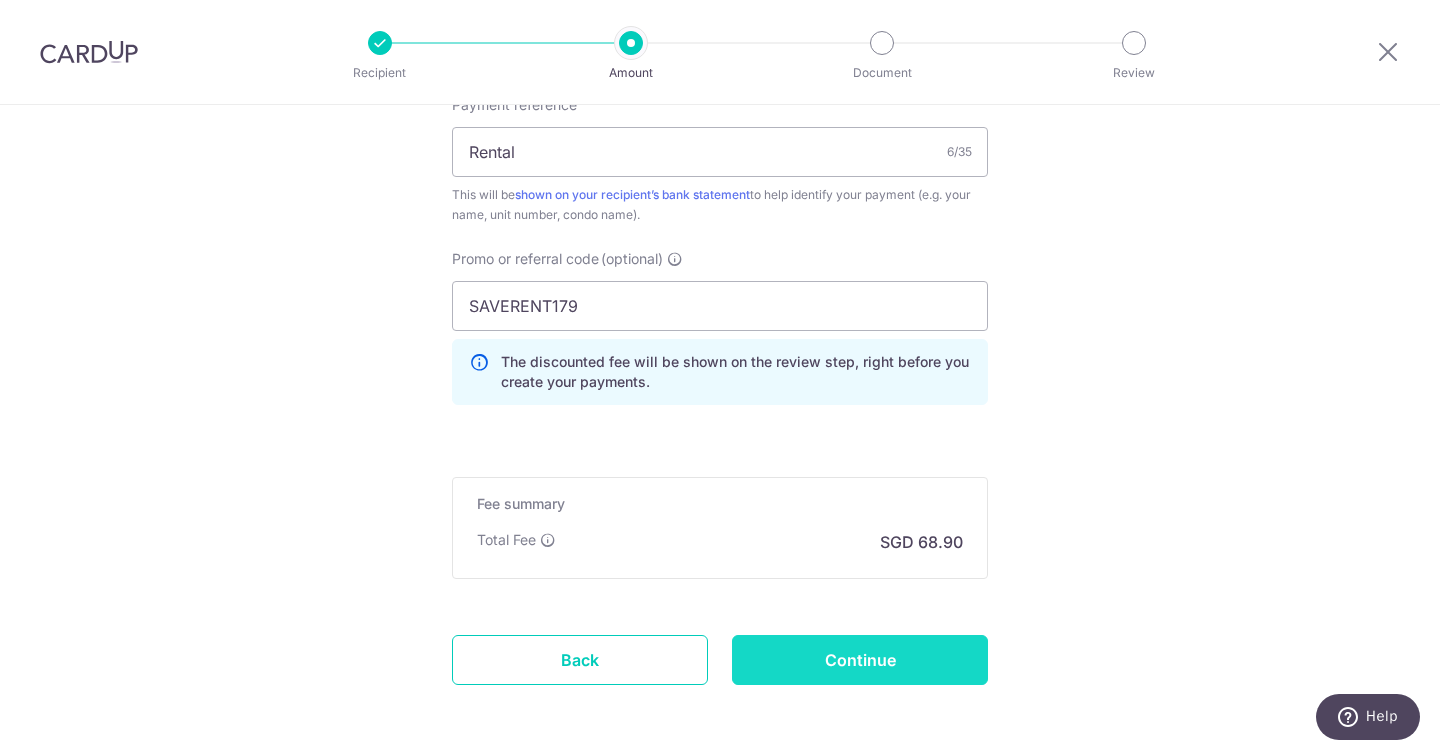 click on "Continue" at bounding box center (860, 660) 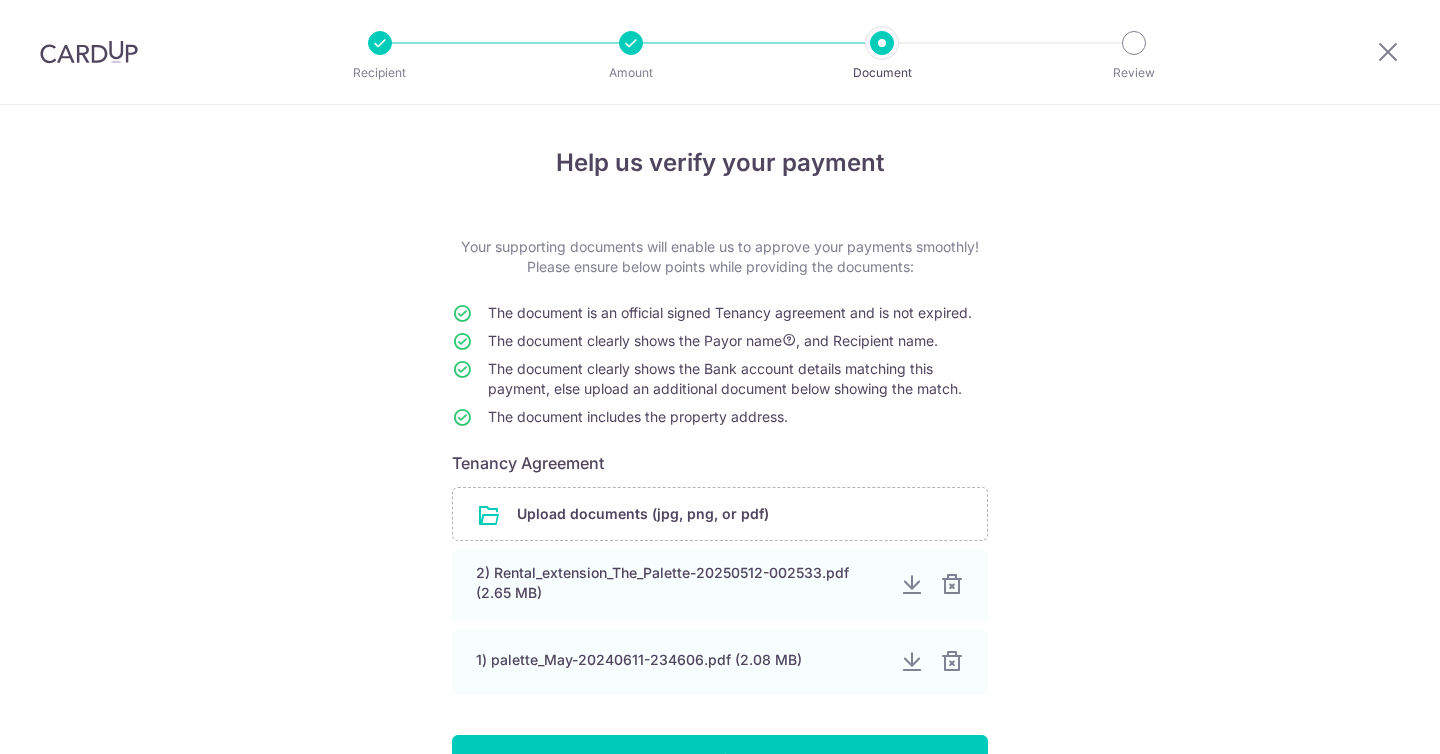 scroll, scrollTop: 0, scrollLeft: 0, axis: both 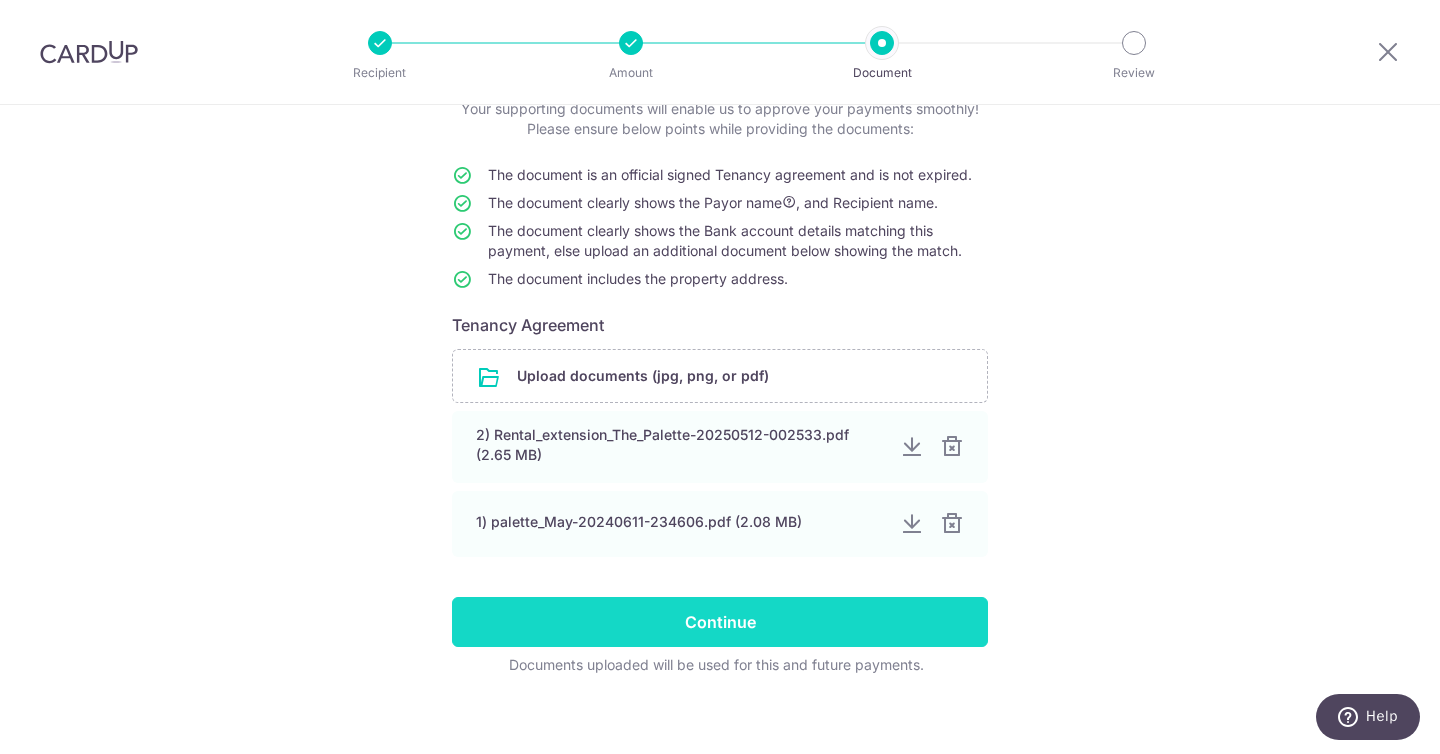 click on "Continue" at bounding box center (720, 622) 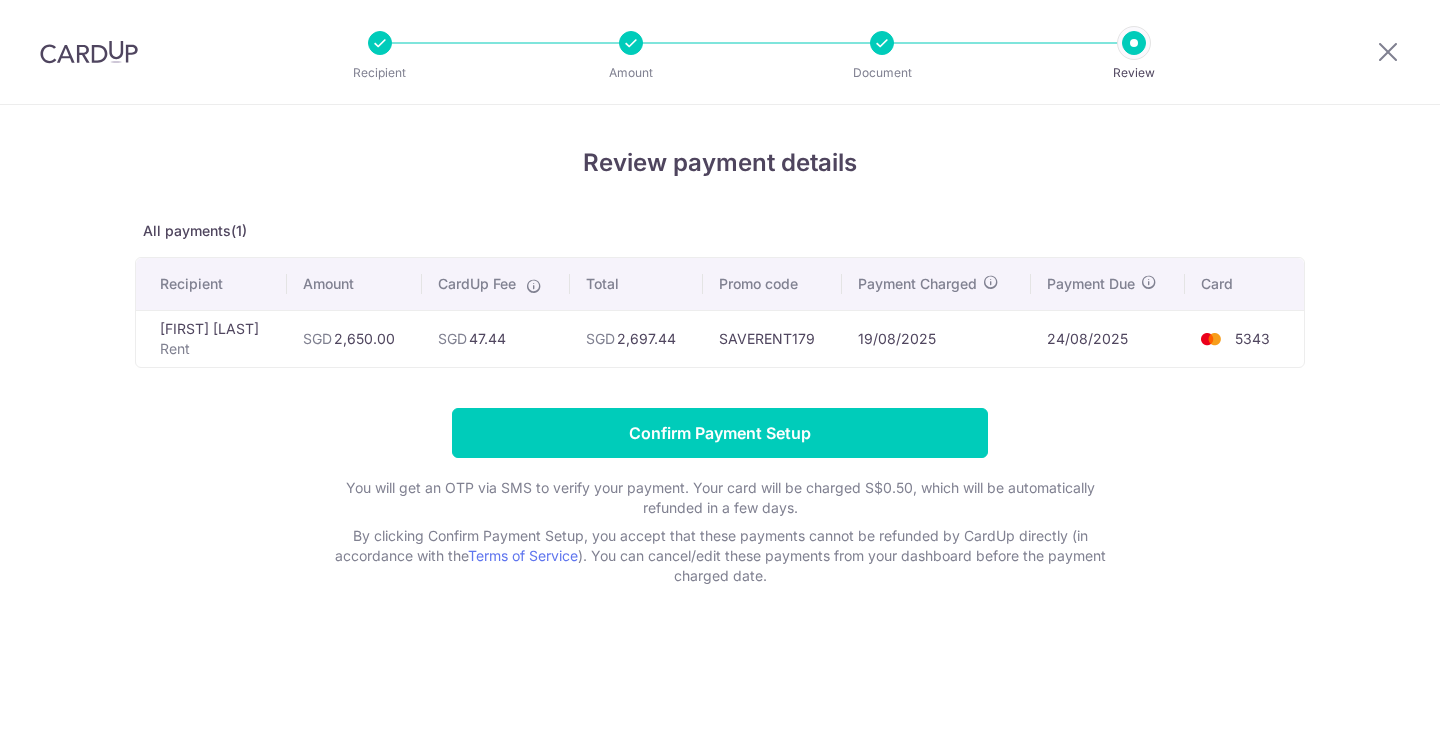 scroll, scrollTop: 0, scrollLeft: 0, axis: both 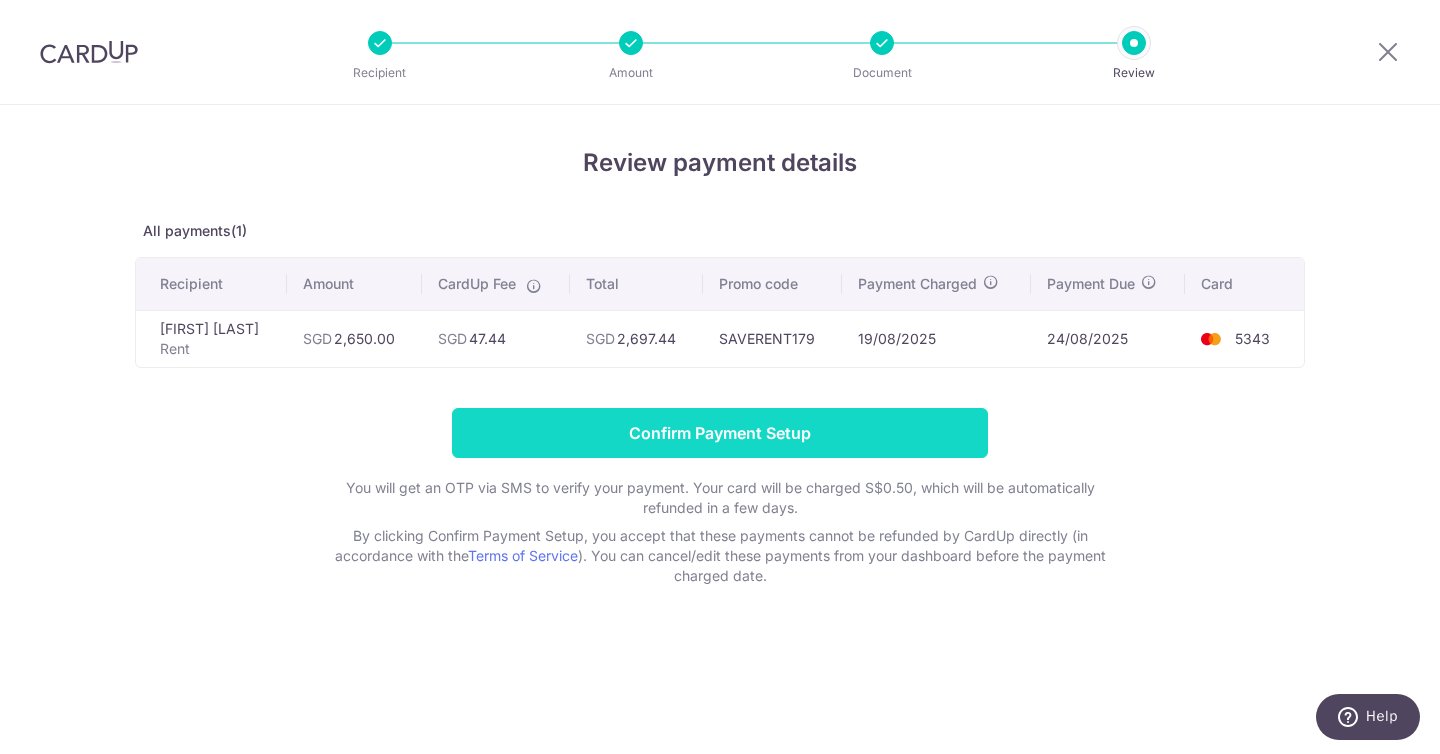 click on "Confirm Payment Setup" at bounding box center [720, 433] 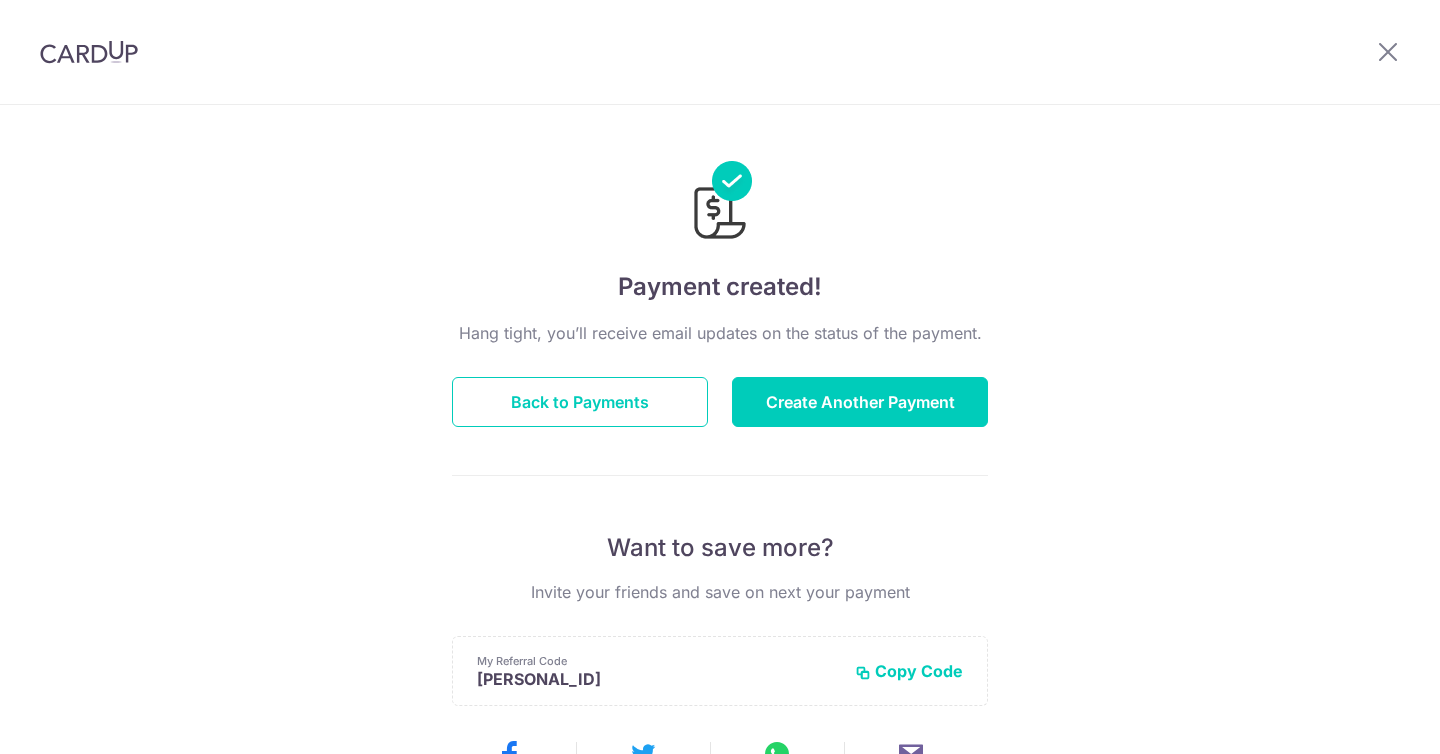 scroll, scrollTop: 0, scrollLeft: 0, axis: both 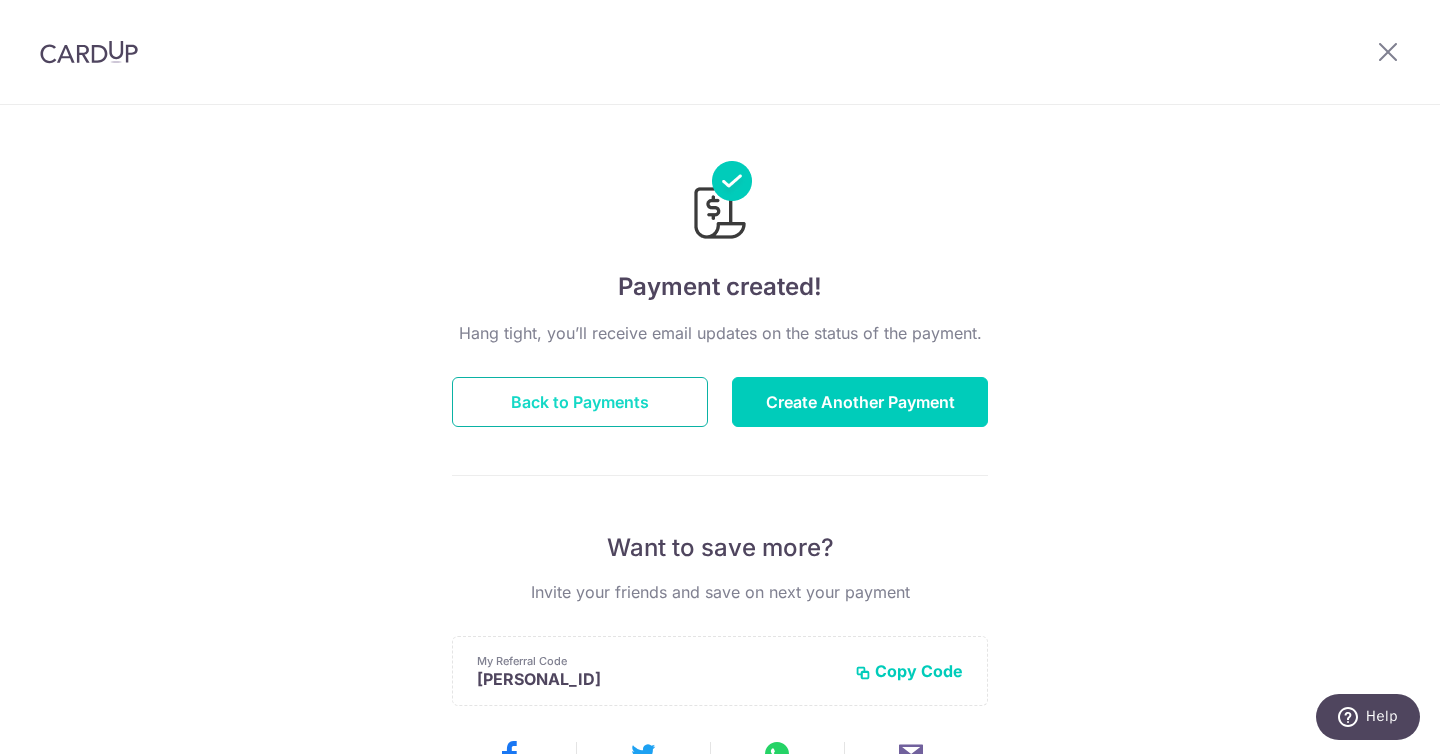 click on "Back to Payments" at bounding box center (580, 402) 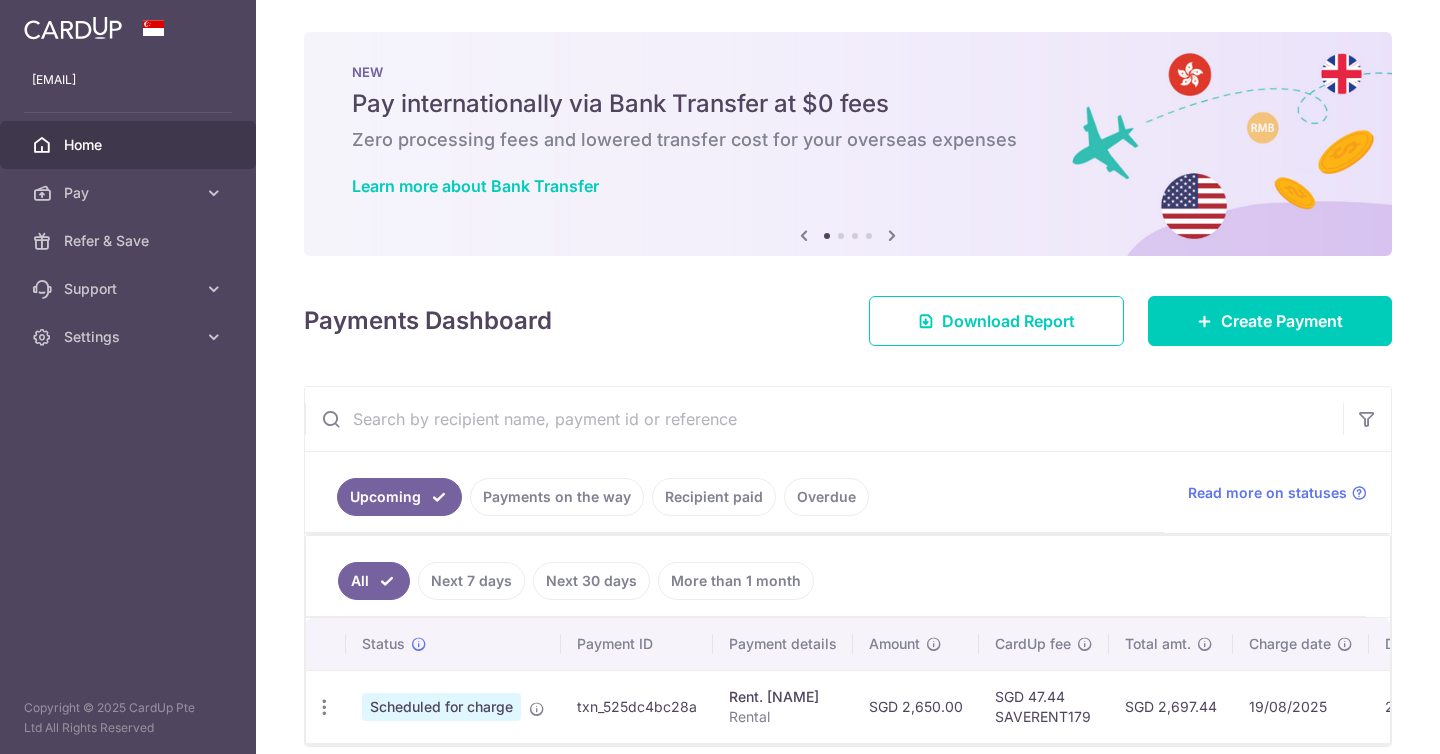 scroll, scrollTop: 0, scrollLeft: 0, axis: both 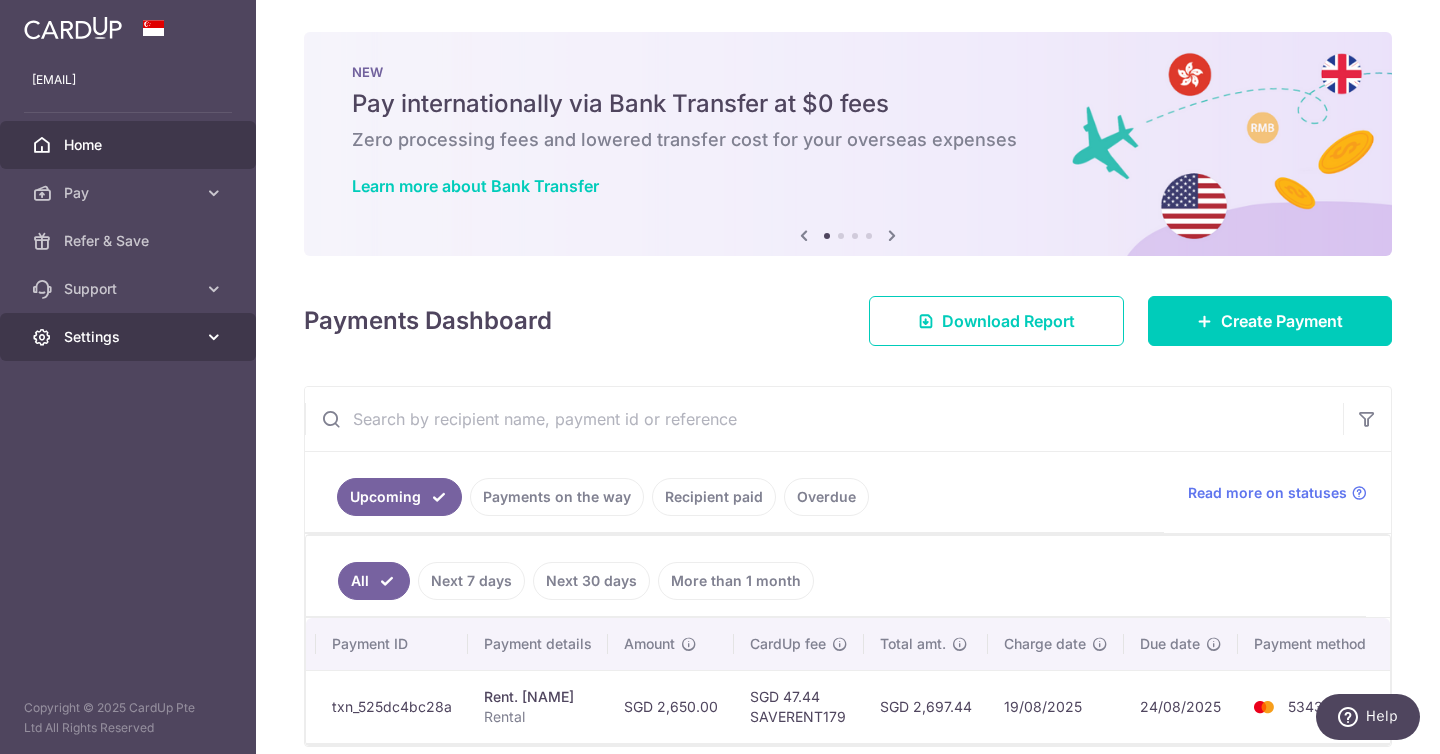 click at bounding box center [727, 381] 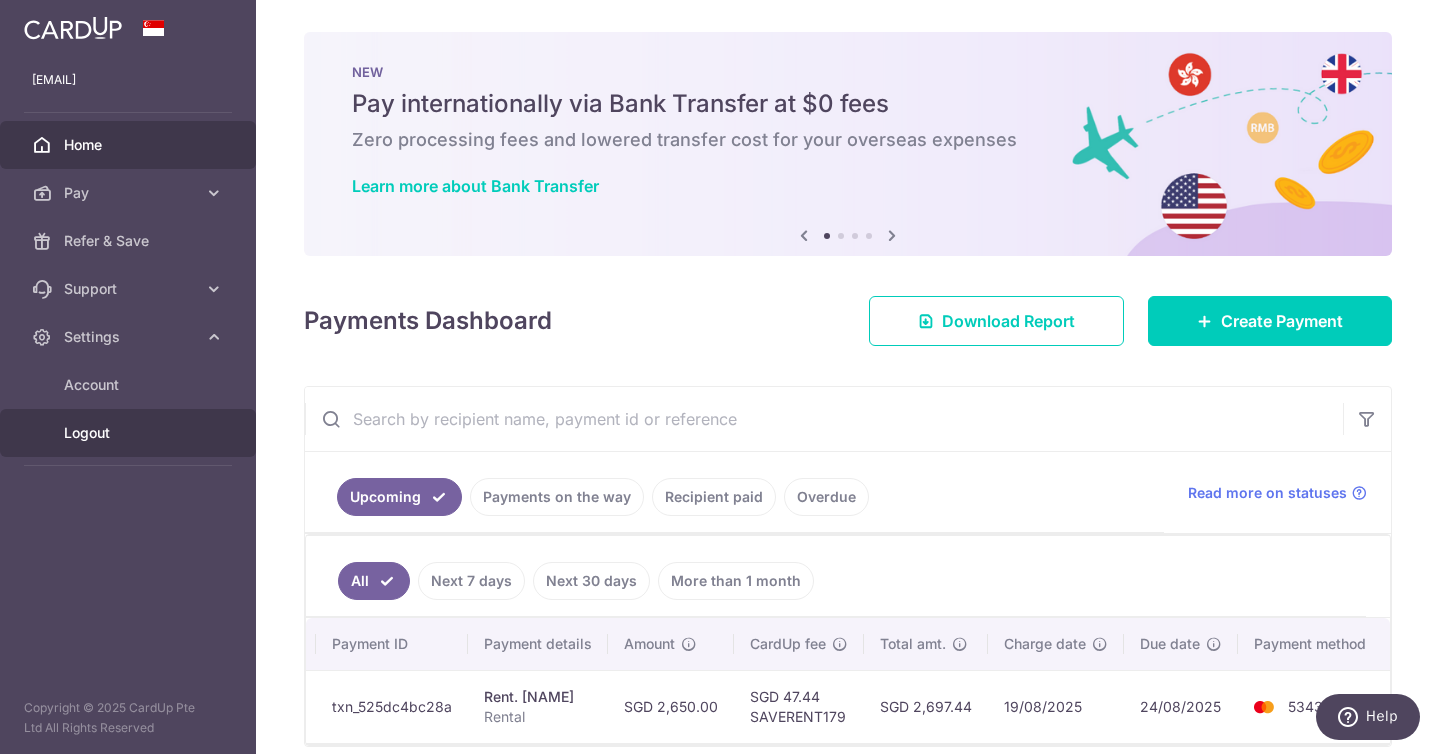 click on "Logout" at bounding box center [130, 433] 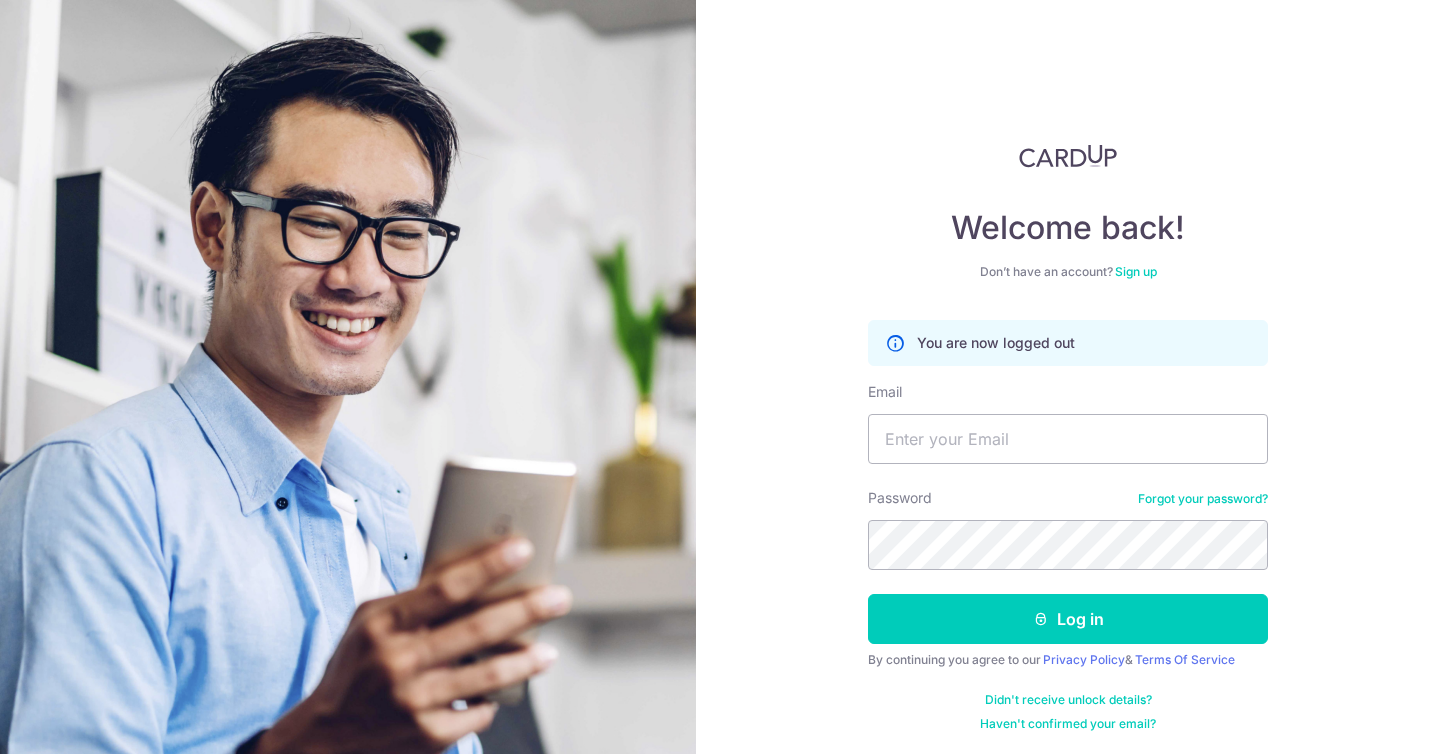 scroll, scrollTop: 0, scrollLeft: 0, axis: both 